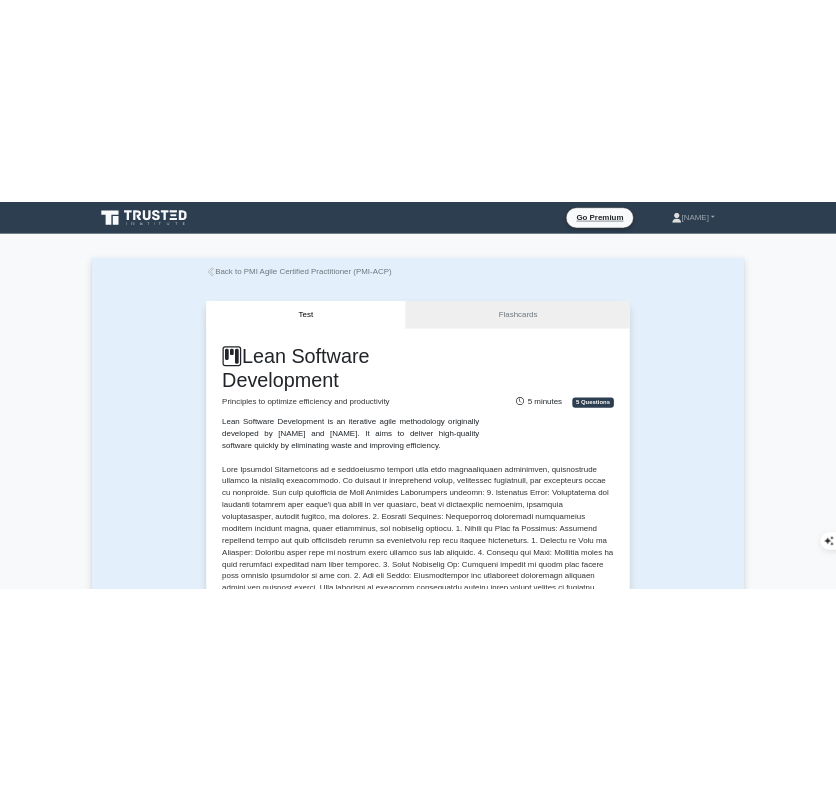 scroll, scrollTop: 0, scrollLeft: 0, axis: both 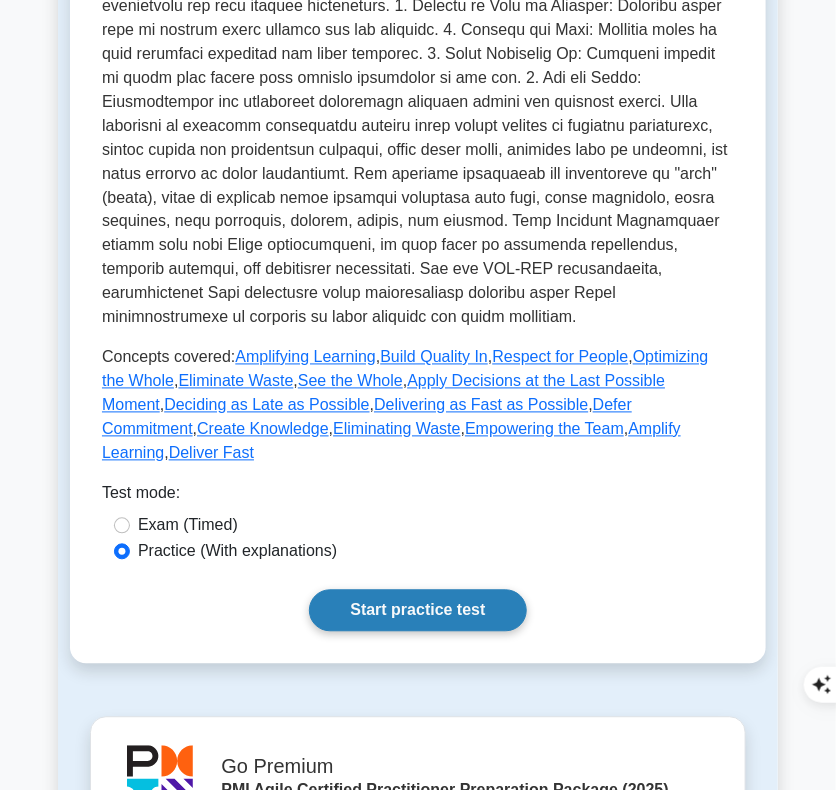 click on "Start practice test" at bounding box center [417, 611] 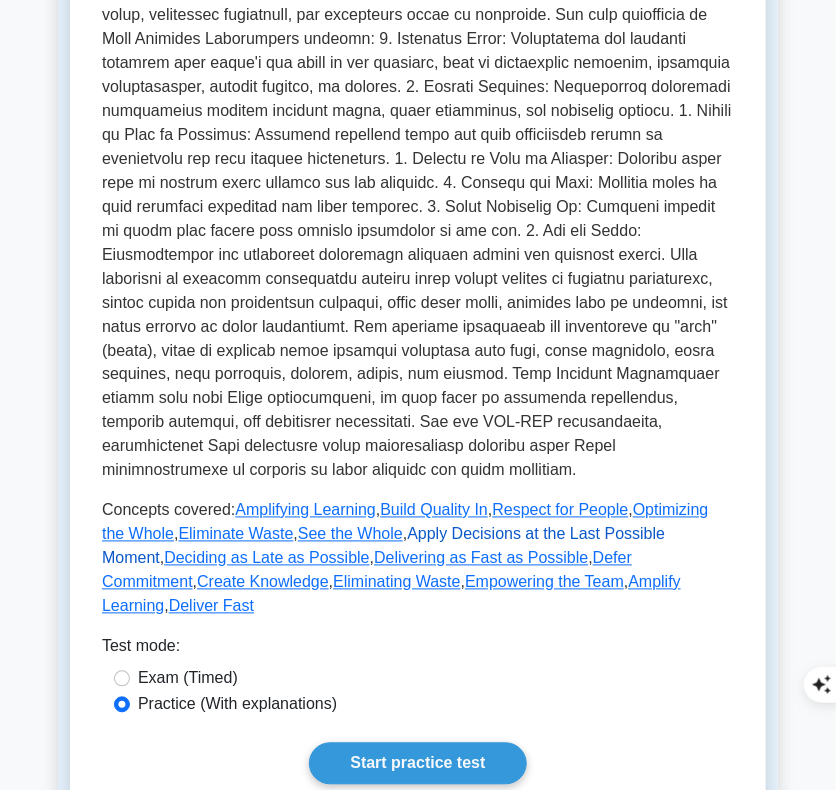 scroll, scrollTop: 572, scrollLeft: 0, axis: vertical 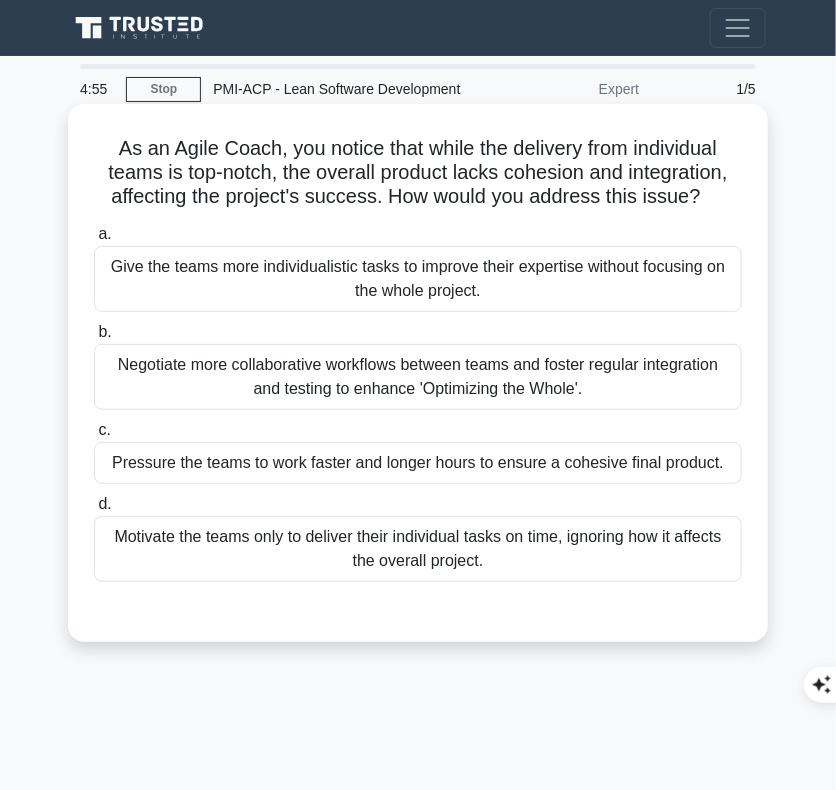 drag, startPoint x: 111, startPoint y: 146, endPoint x: 703, endPoint y: 192, distance: 593.7845 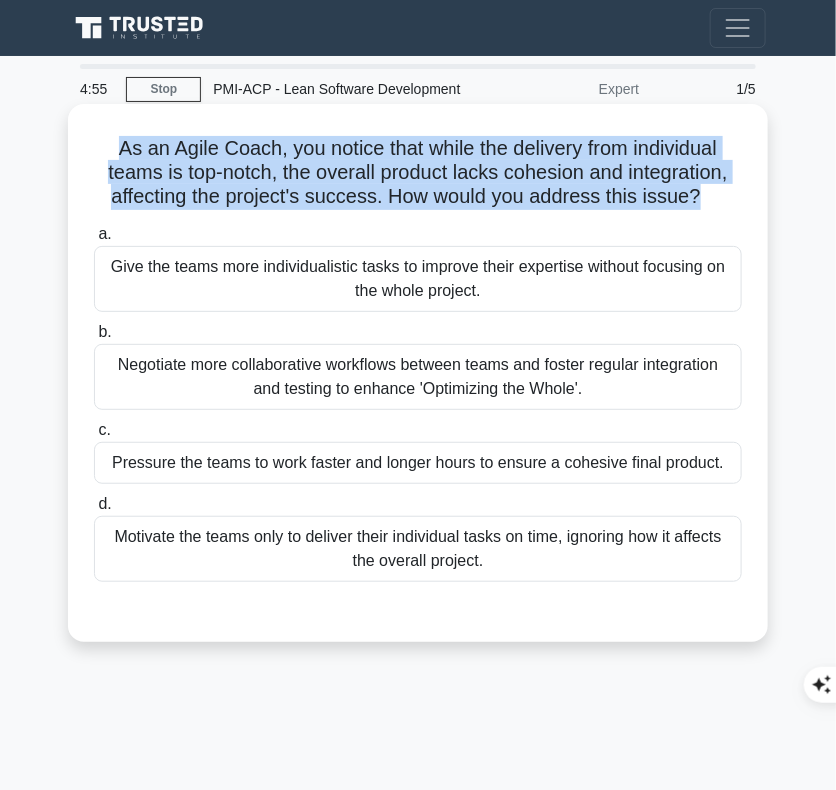 copy on "As an Agile Coach, you notice that while the delivery from individual teams is top-notch, the overall product lacks cohesion and integration, affecting the project's success. How would you address this issue?" 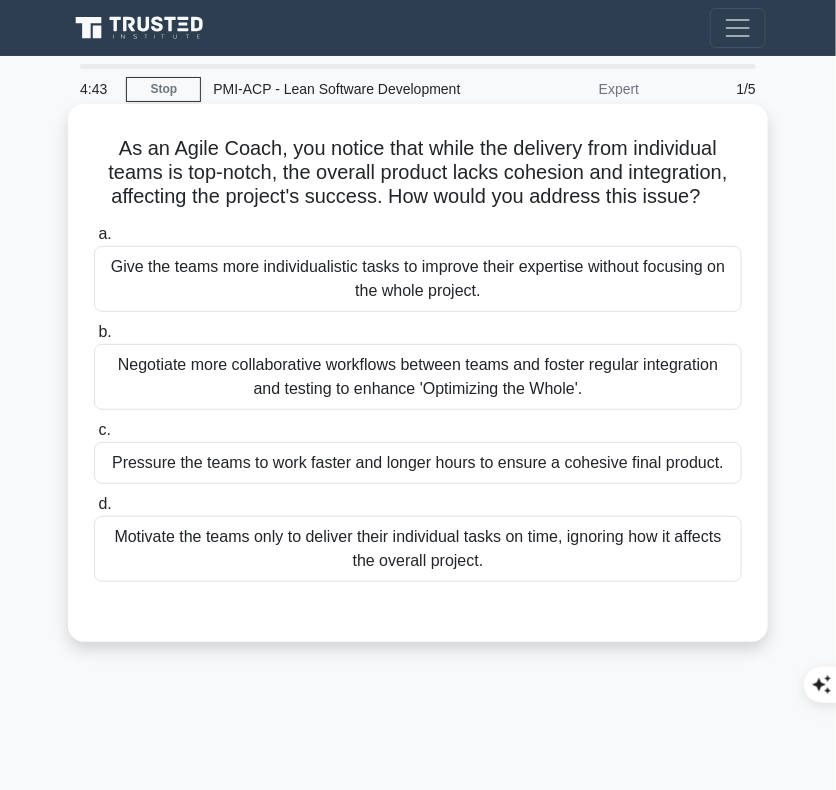 click on "Negotiate more collaborative workflows between teams and foster regular integration and testing to enhance 'Optimizing the Whole'." at bounding box center (418, 377) 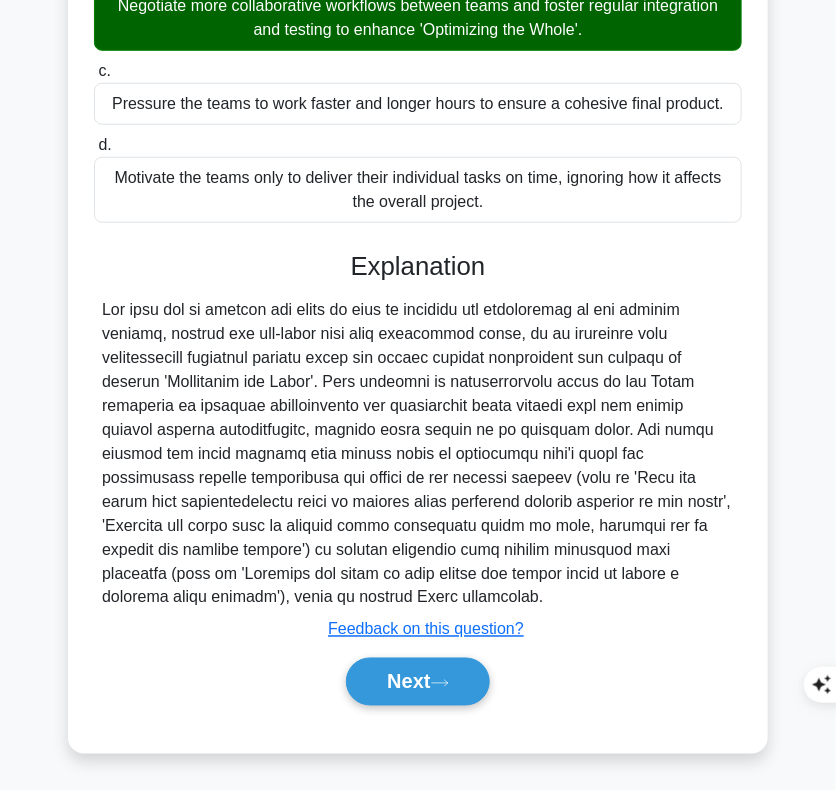 scroll, scrollTop: 358, scrollLeft: 0, axis: vertical 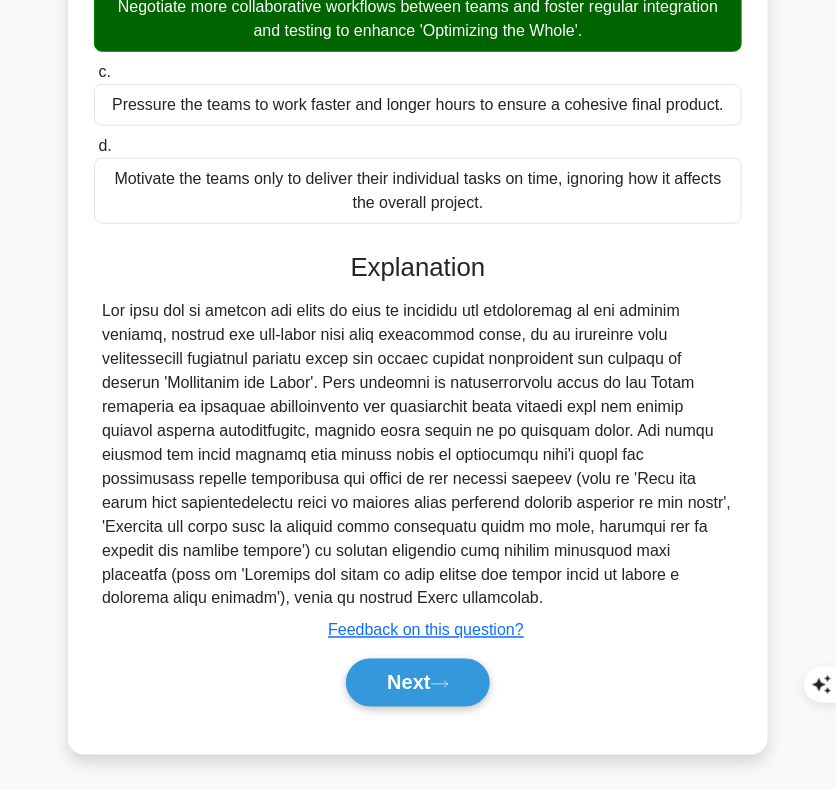 drag, startPoint x: 450, startPoint y: 671, endPoint x: 520, endPoint y: 325, distance: 353.00992 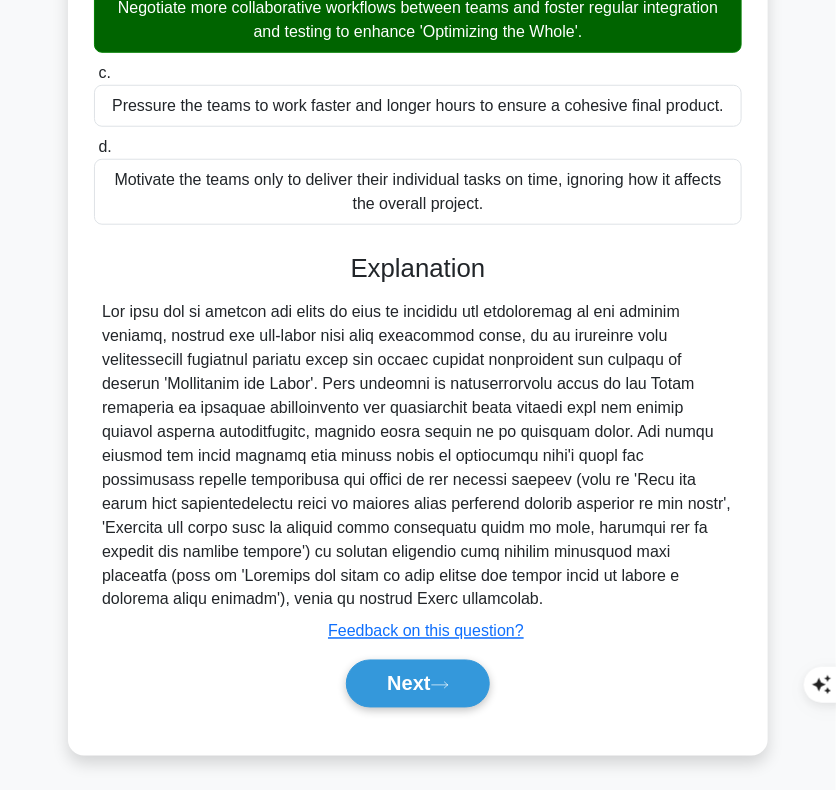 scroll, scrollTop: 359, scrollLeft: 0, axis: vertical 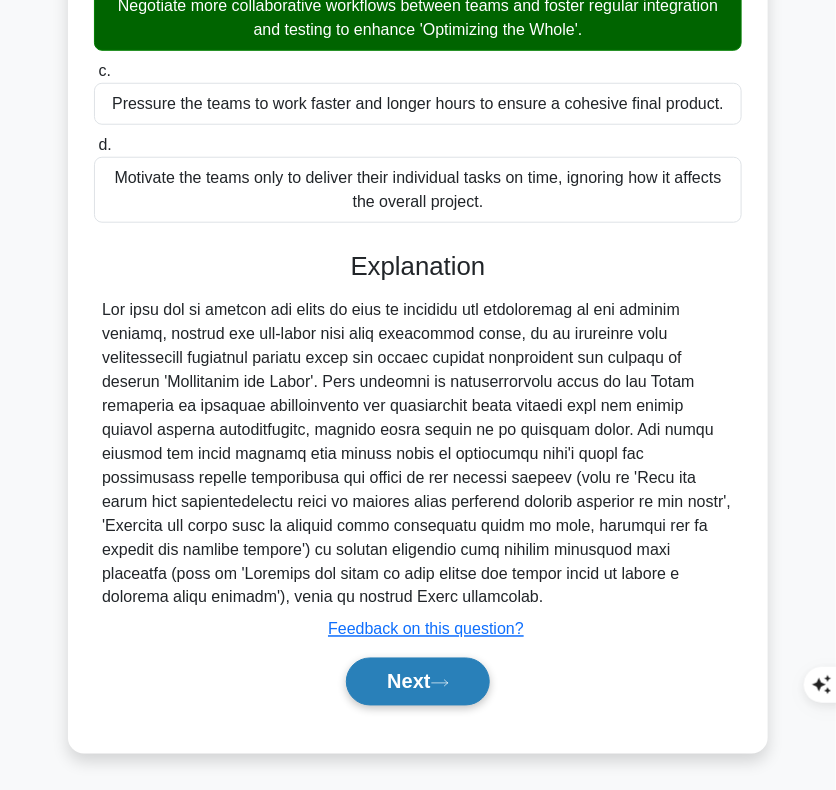 click on "Next" at bounding box center (417, 682) 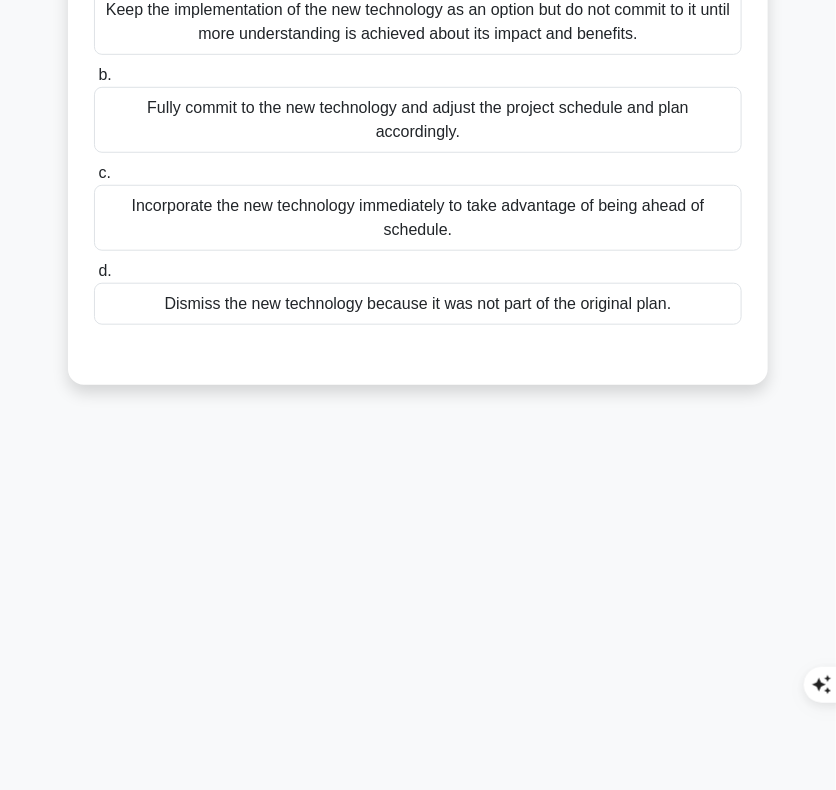 scroll, scrollTop: 0, scrollLeft: 0, axis: both 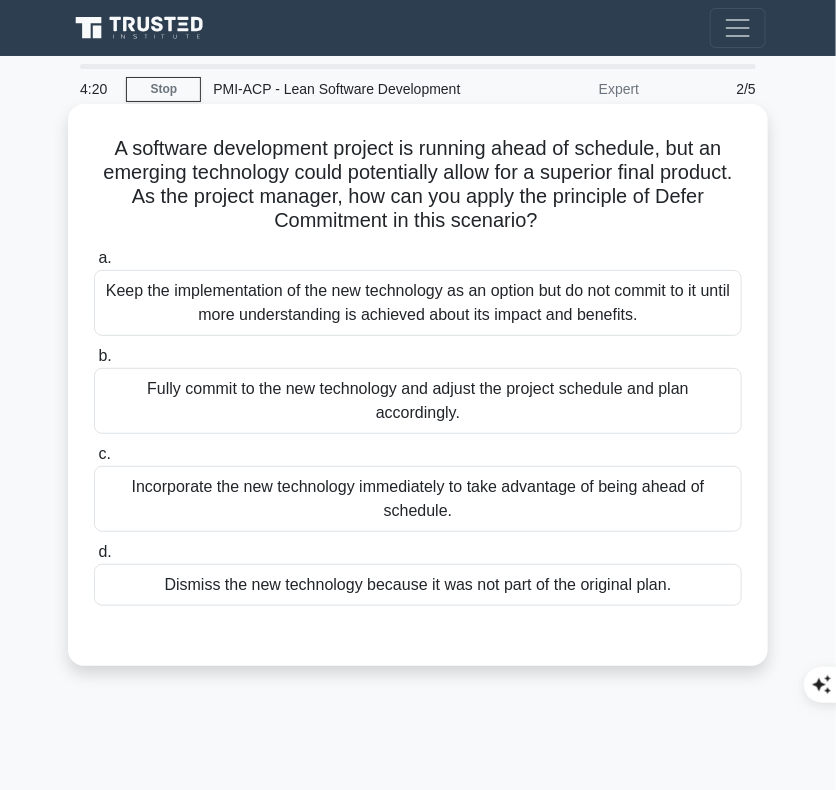 drag, startPoint x: 107, startPoint y: 145, endPoint x: 584, endPoint y: 222, distance: 483.17493 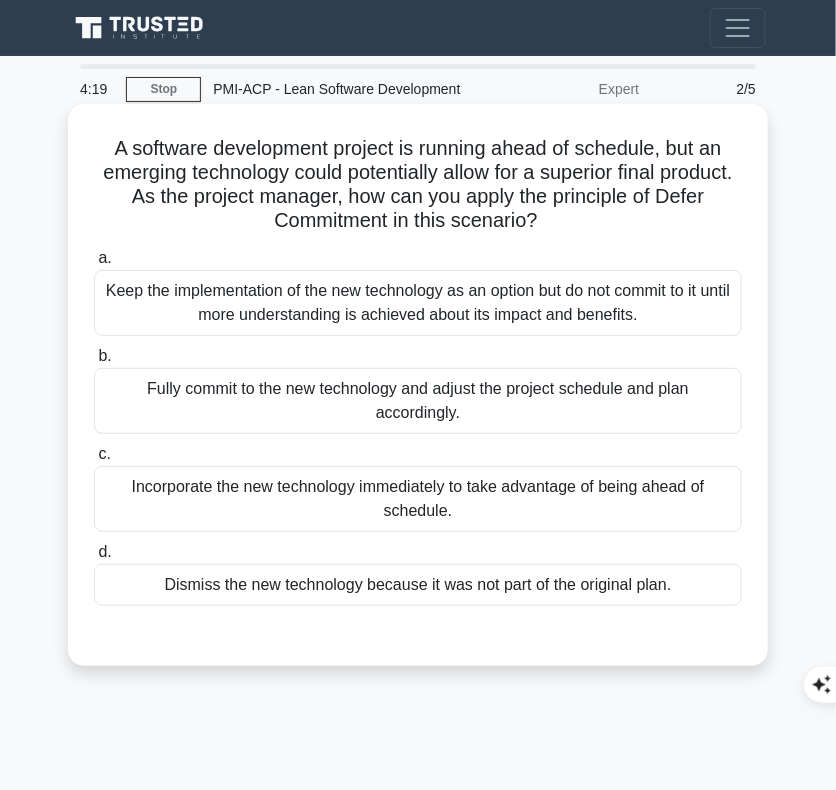 copy on "A software development project is running ahead of schedule, but an emerging technology could potentially allow for a superior final product. As the project manager, how can you apply the principle of Defer Commitment in this scenario?" 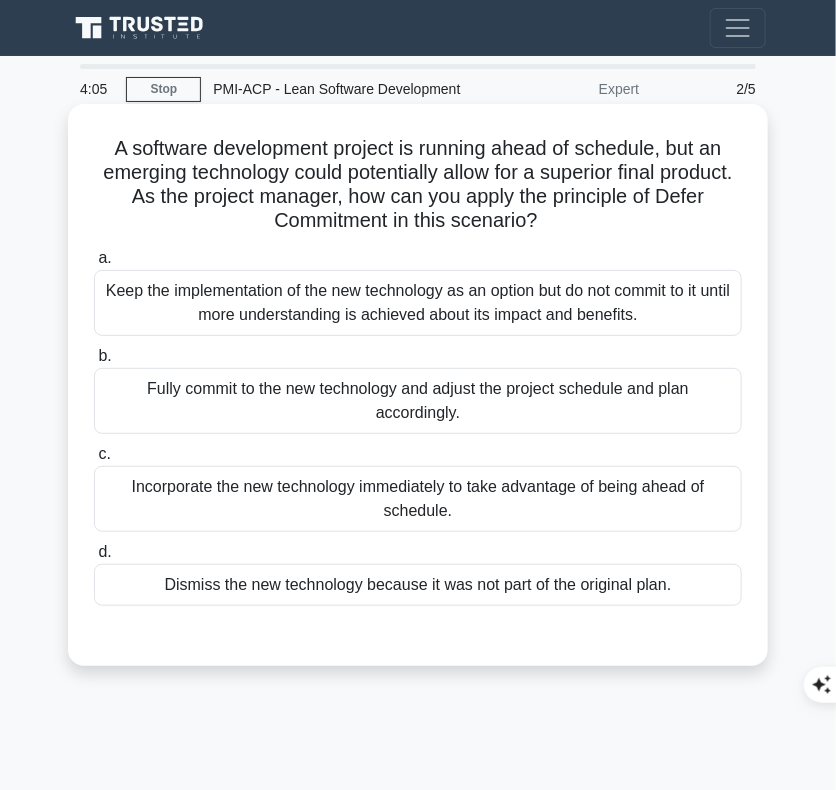 click on "Keep the implementation of the new technology as an option but do not commit to it until more understanding is achieved about its impact and benefits." at bounding box center (418, 303) 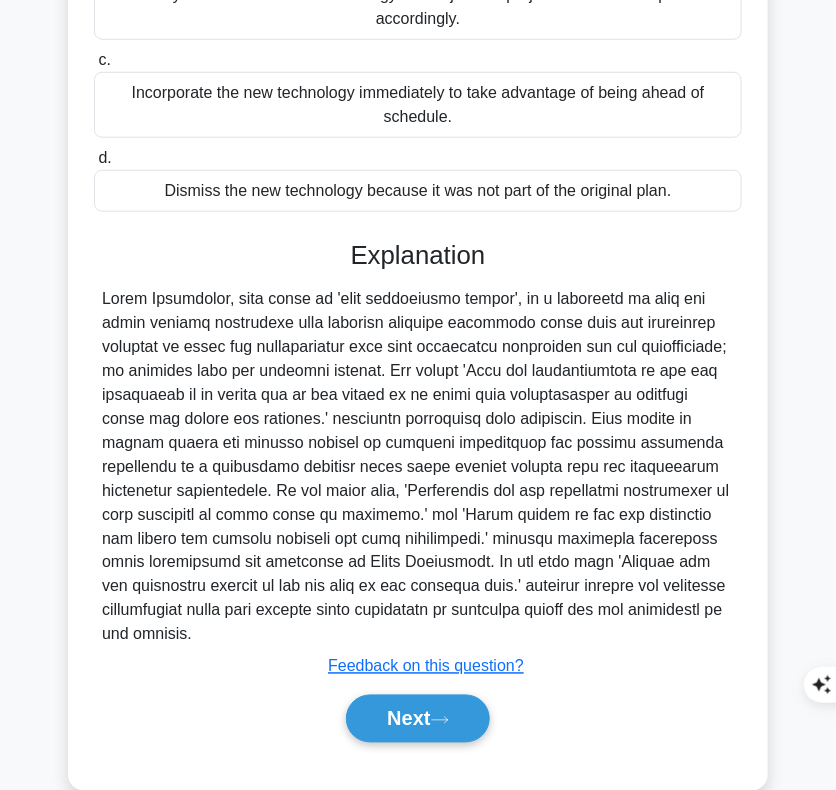 scroll, scrollTop: 399, scrollLeft: 0, axis: vertical 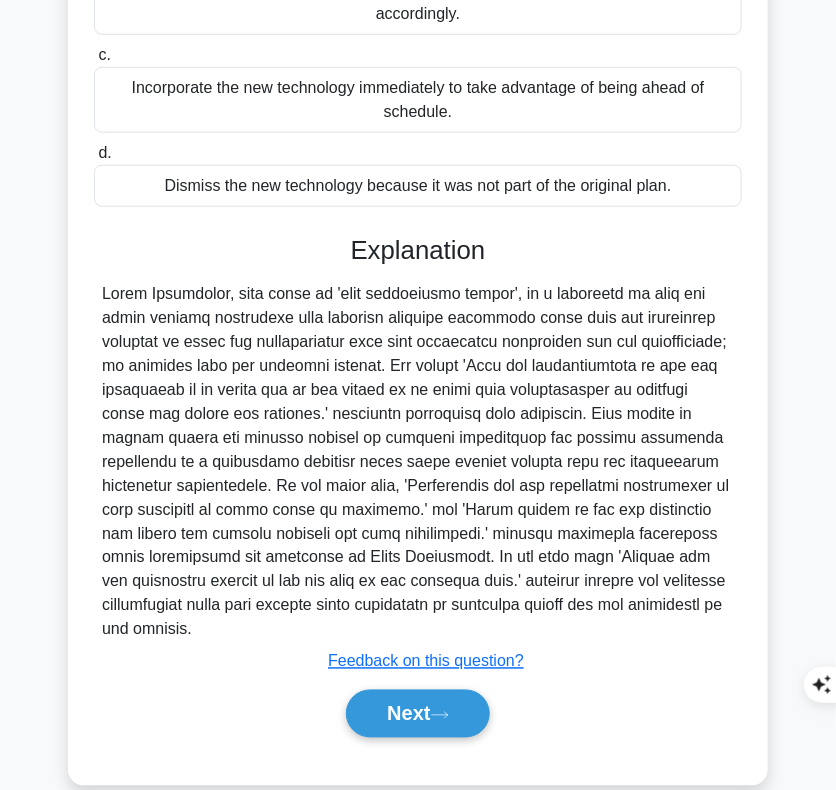 drag, startPoint x: 351, startPoint y: 253, endPoint x: 479, endPoint y: 635, distance: 402.87466 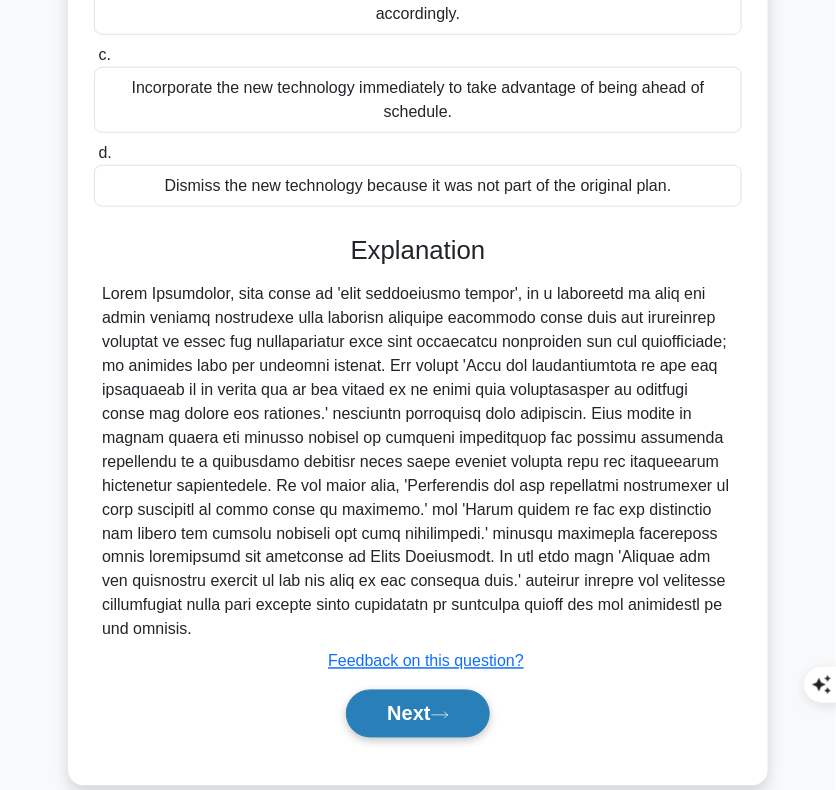 click on "Next" at bounding box center (417, 714) 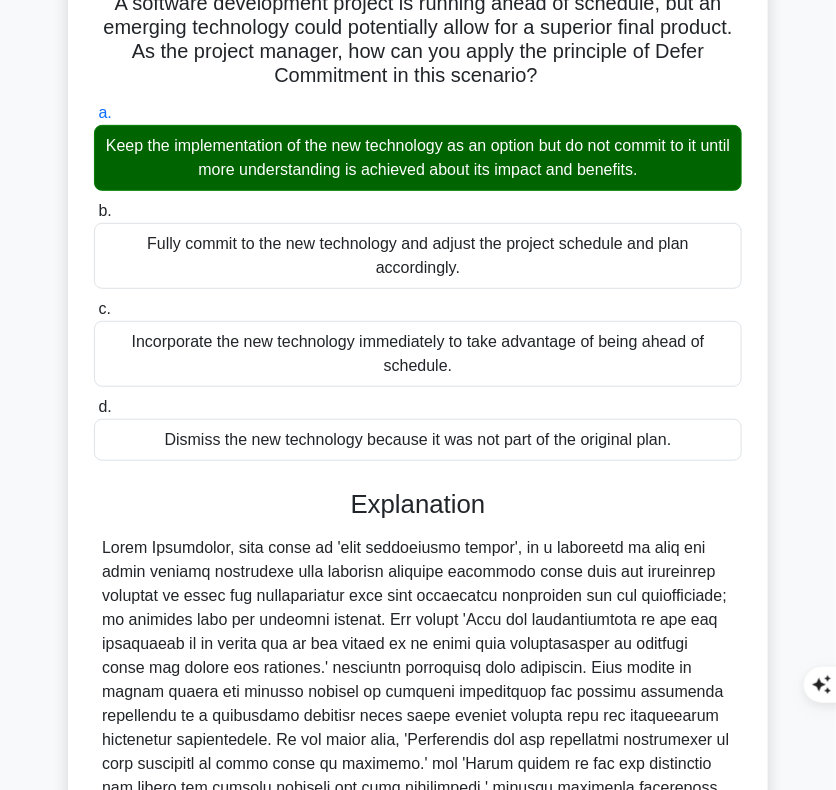 scroll, scrollTop: 0, scrollLeft: 0, axis: both 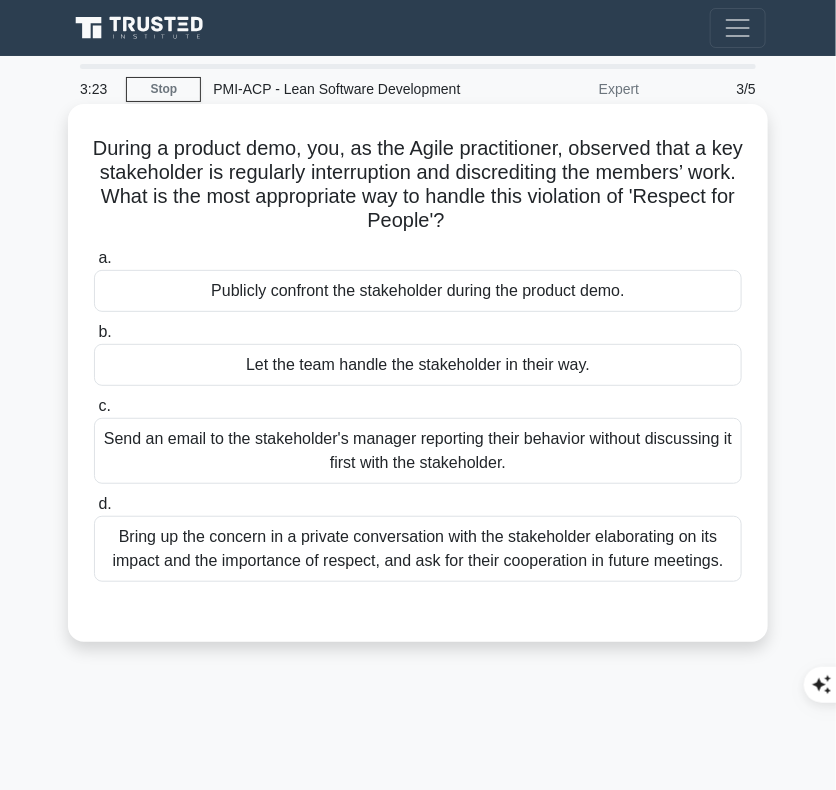 drag, startPoint x: 100, startPoint y: 139, endPoint x: 565, endPoint y: 215, distance: 471.16983 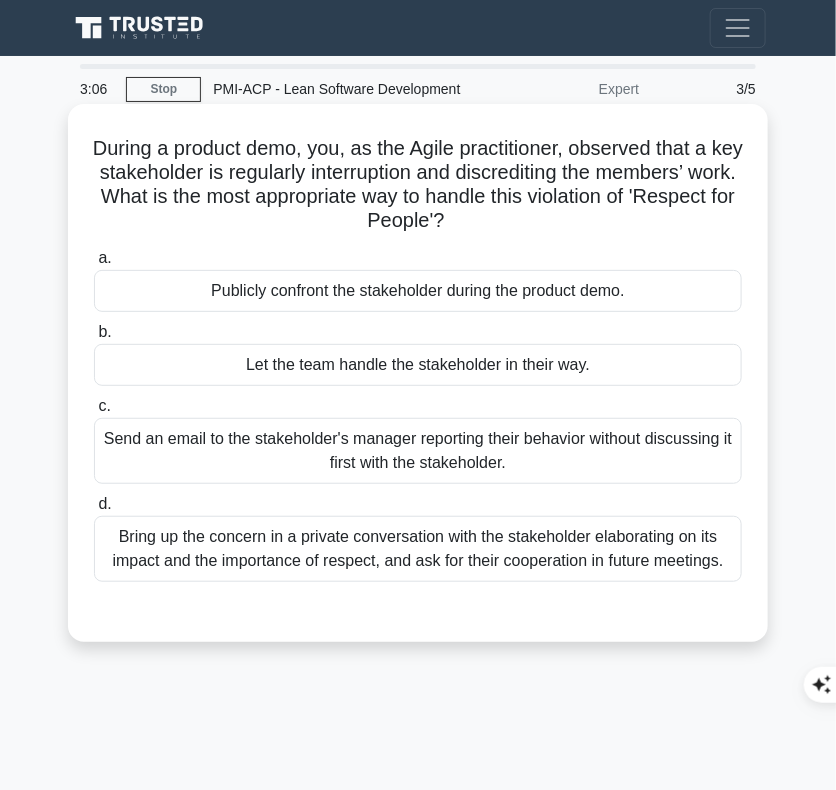 click on "Bring up the concern in a private conversation with the stakeholder elaborating on its impact and the importance of respect, and ask for their cooperation in future meetings." at bounding box center (418, 549) 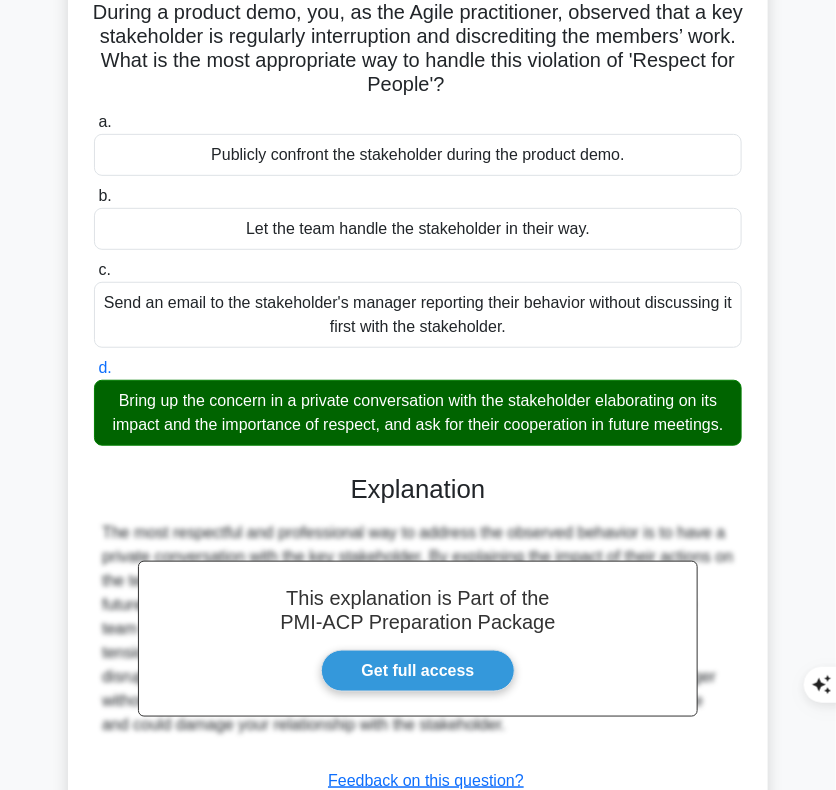 scroll, scrollTop: 311, scrollLeft: 0, axis: vertical 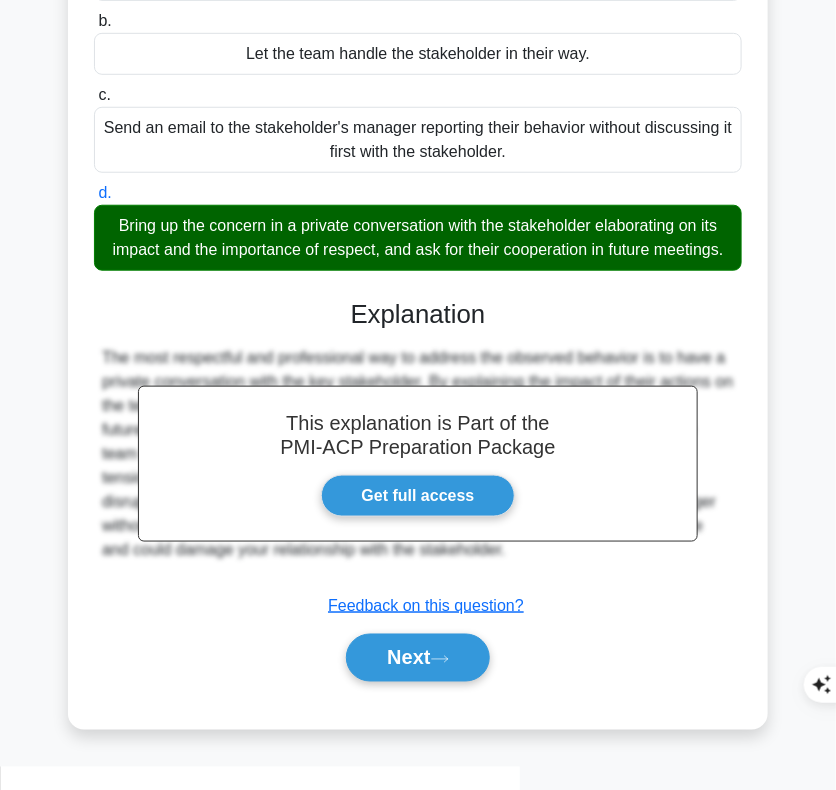drag, startPoint x: 356, startPoint y: 335, endPoint x: 470, endPoint y: 579, distance: 269.31766 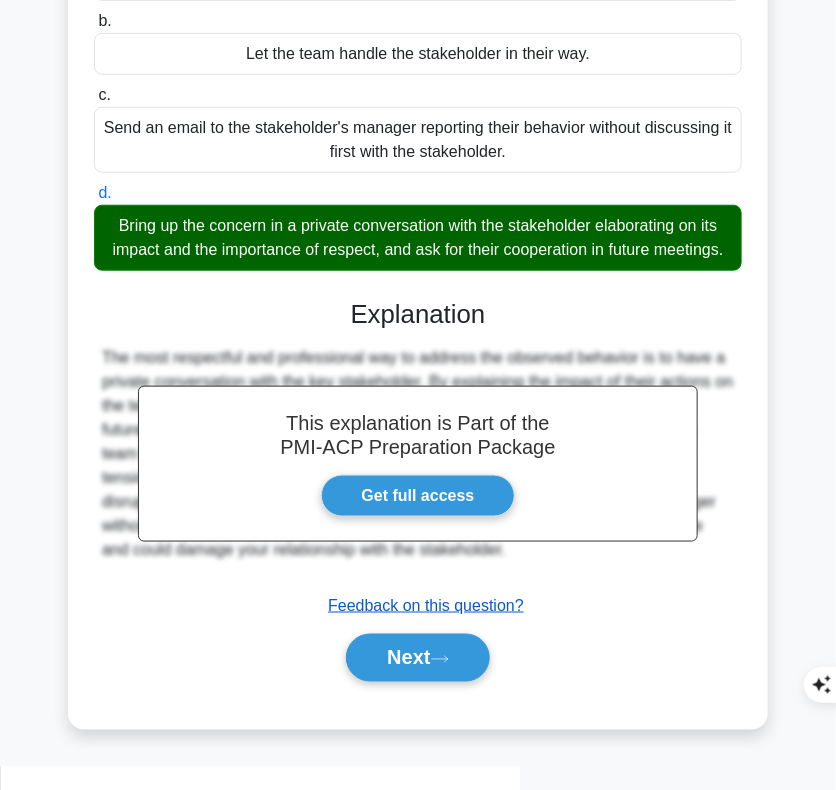 copy on "Explanation
The most respectful and professional way to address the observed behavior is to have a private conversation with the key stakeholder. By explaining the impact of their actions on the team and the importance of respect, you can encourage their cooperation in the future. The other responses are less effective or potentially disrespectful. Letting the team handle the stakeholder does not address the issue directly and might escalate tensions. Publicly confronting the stakeholder during the demo could cause further disruptions and appear unprofessional. Sending an email to the stakeholder's manager without discussing the issue with the stakeholder first can be viewed as inappropriate and could damage your relationship with the stakeholder." 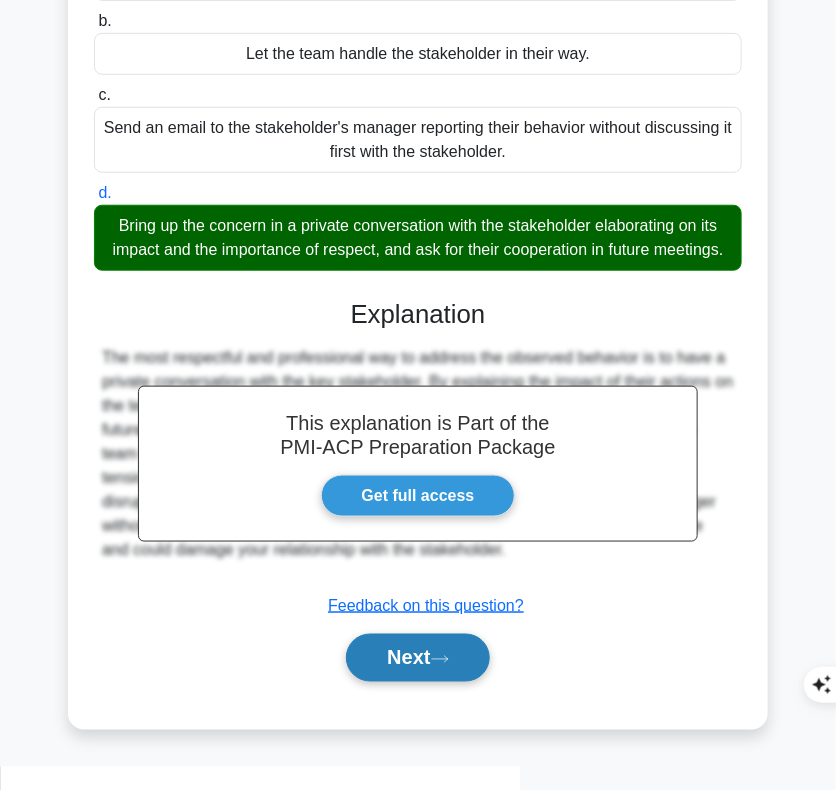 click on "Next" at bounding box center (417, 658) 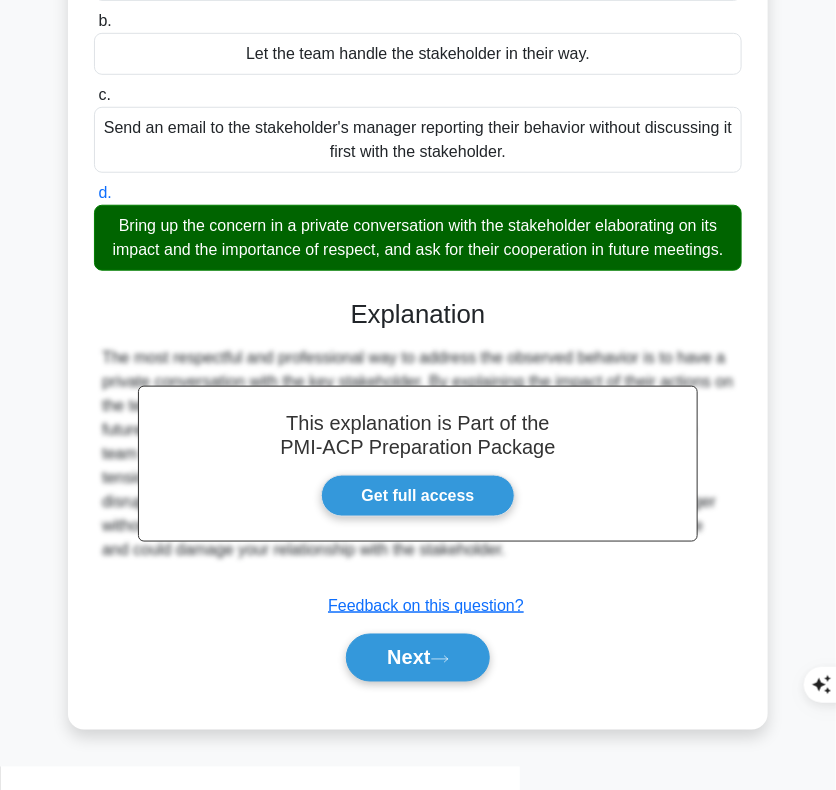 scroll, scrollTop: 310, scrollLeft: 0, axis: vertical 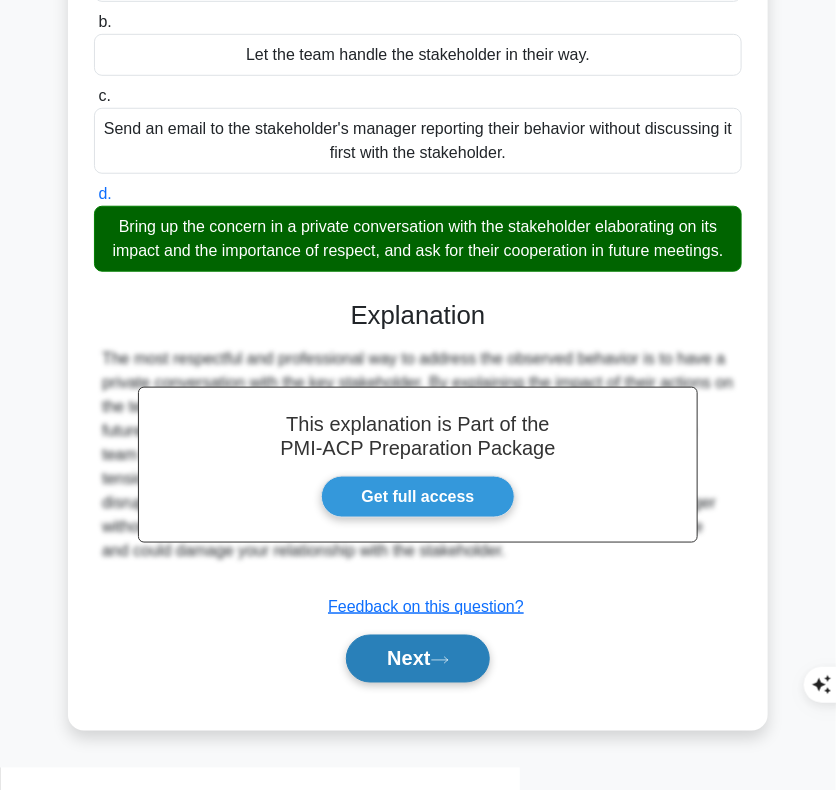 click on "Next" at bounding box center [417, 659] 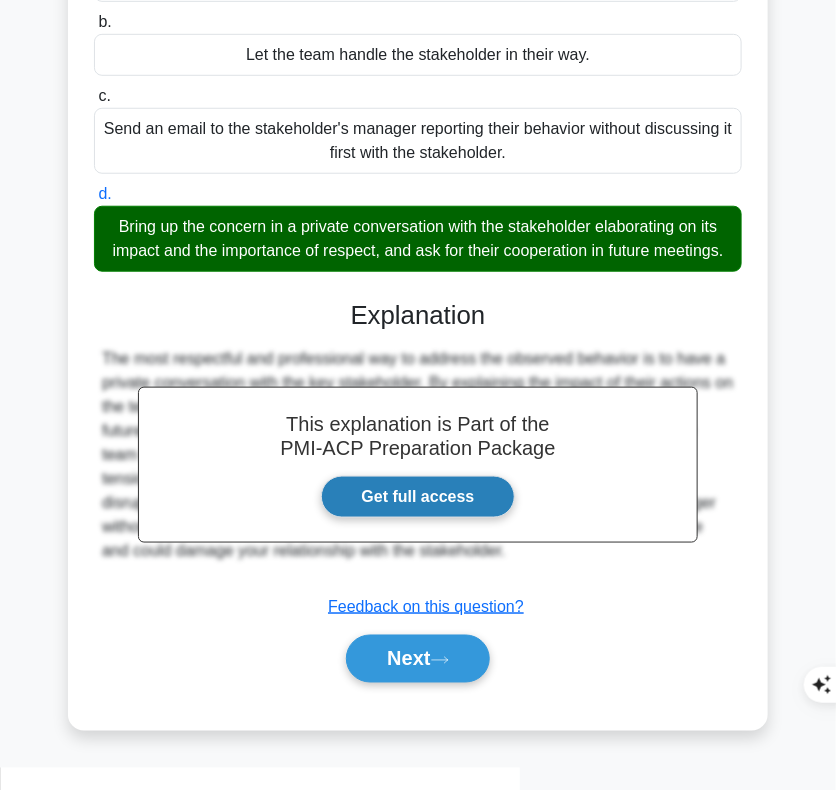 scroll, scrollTop: 0, scrollLeft: 0, axis: both 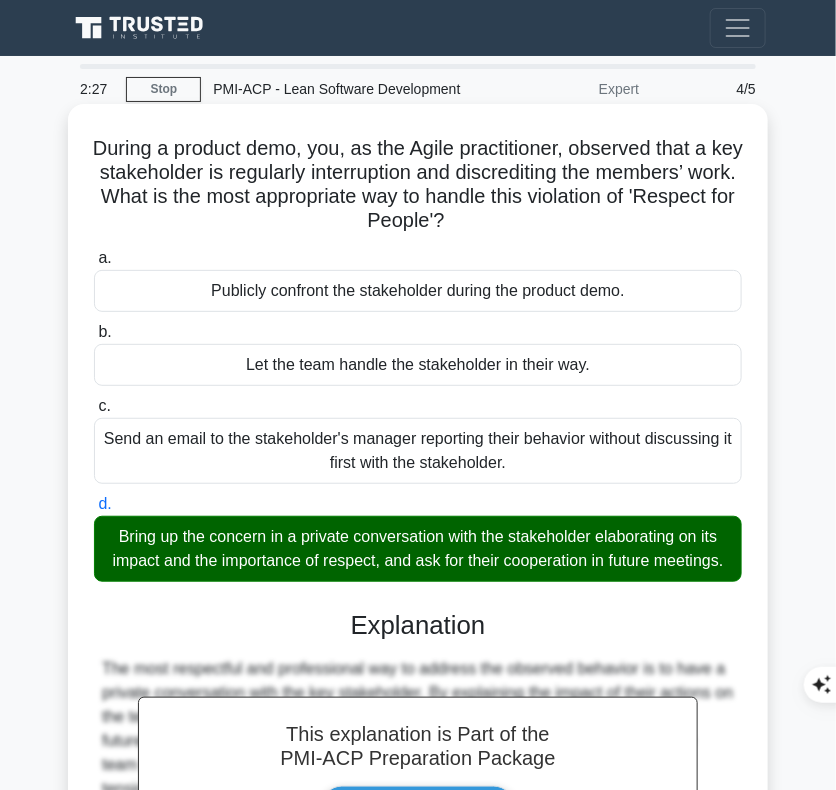 click on "During a product demo, you, as the Agile practitioner, observed that a key stakeholder is regularly interruption and discrediting the members’ work. What is the most appropriate way to handle this violation of 'Respect for People'?
.spinner_0XTQ{transform-origin:center;animation:spinner_y6GP .75s linear infinite}@keyframes spinner_y6GP{100%{transform:rotate(360deg)}}" at bounding box center [418, 185] 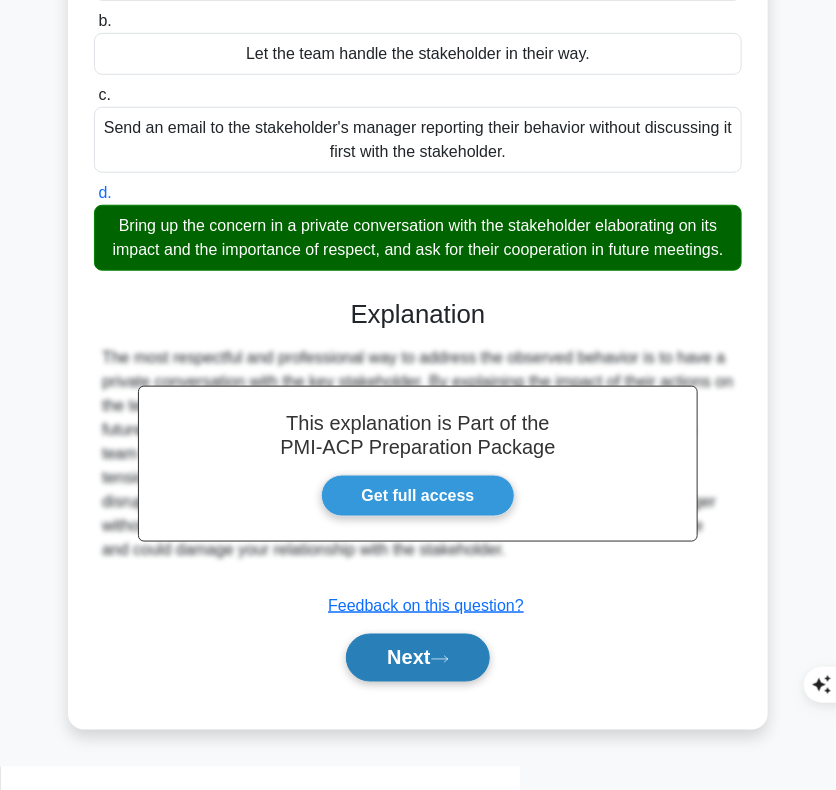 click on "Next" at bounding box center [417, 658] 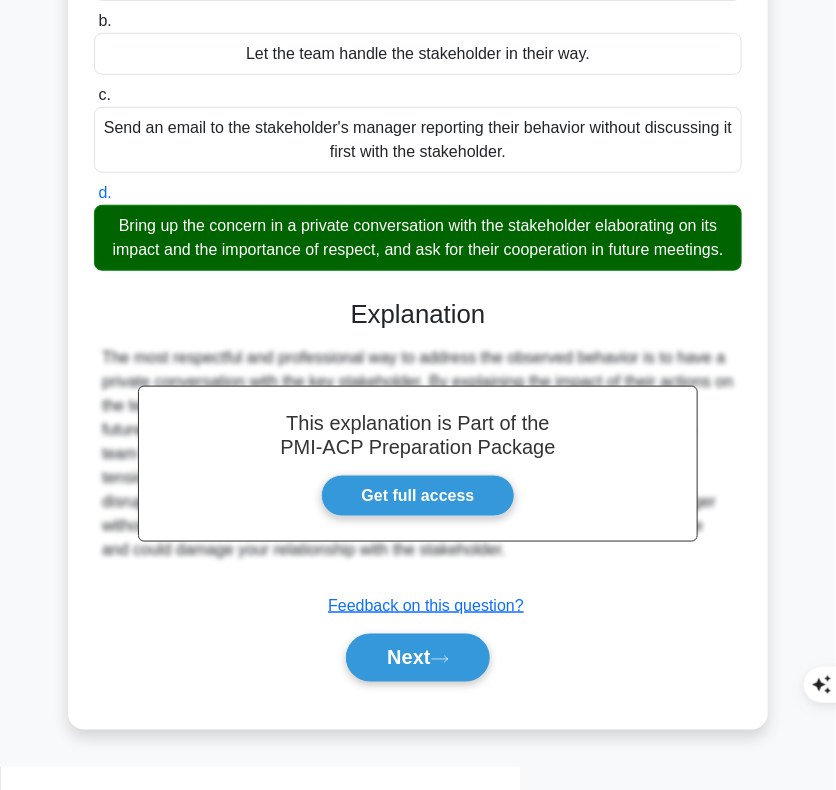 scroll, scrollTop: 0, scrollLeft: 0, axis: both 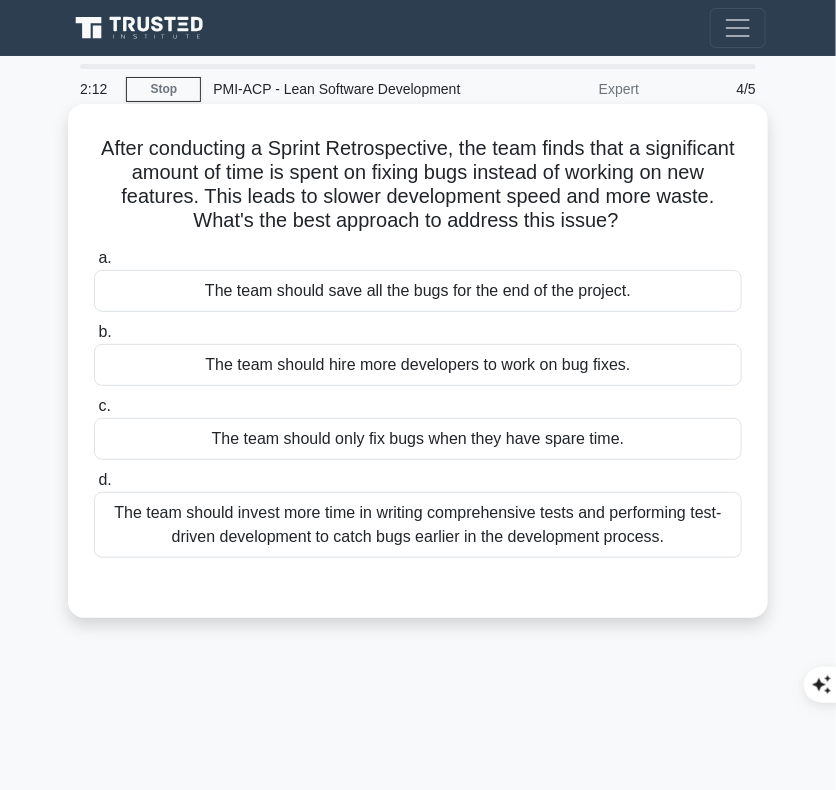 drag, startPoint x: 142, startPoint y: 148, endPoint x: 709, endPoint y: 214, distance: 570.82837 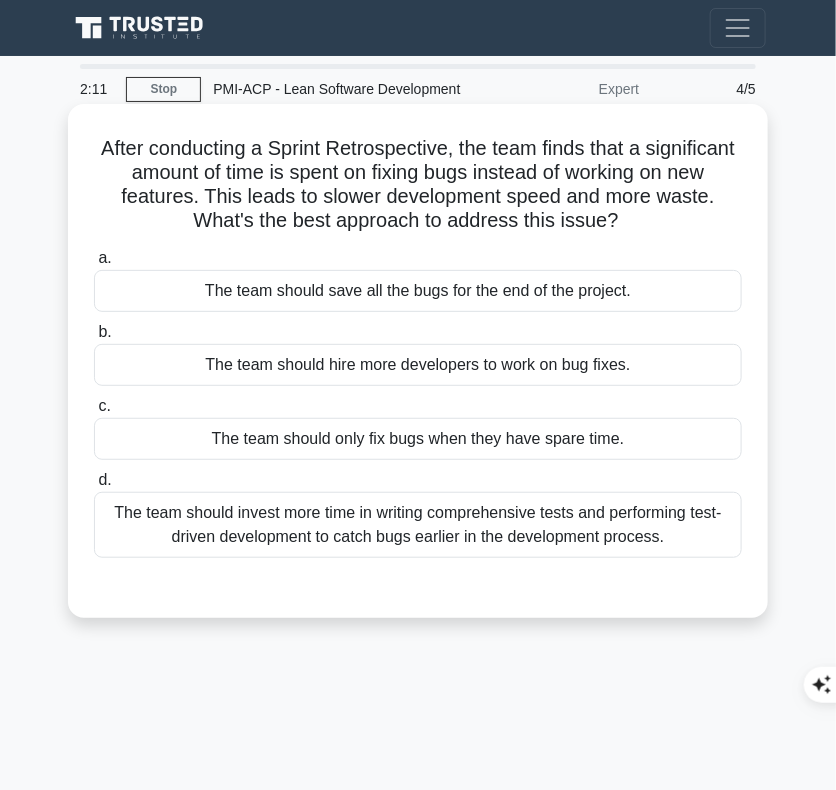 copy on "After conducting a Sprint Retrospective, the team finds that a significant amount of time is spent on fixing bugs instead of working on new features. This leads to slower development speed and more waste. What's the best approach to address this issue?" 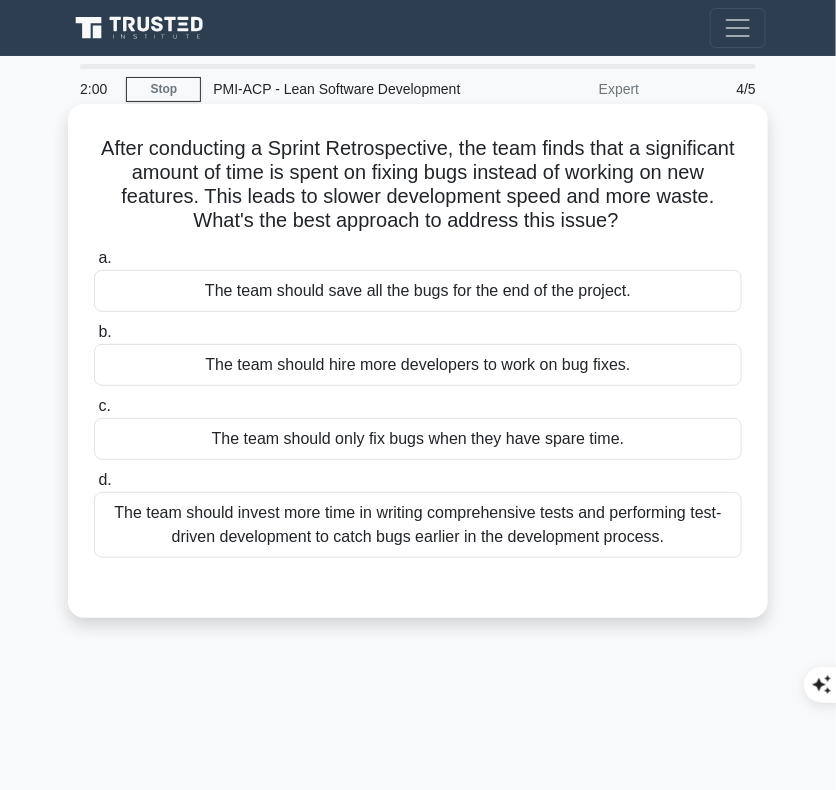 click on "The team should invest more time in writing comprehensive tests and performing test-driven development to catch bugs earlier in the development process." at bounding box center [418, 525] 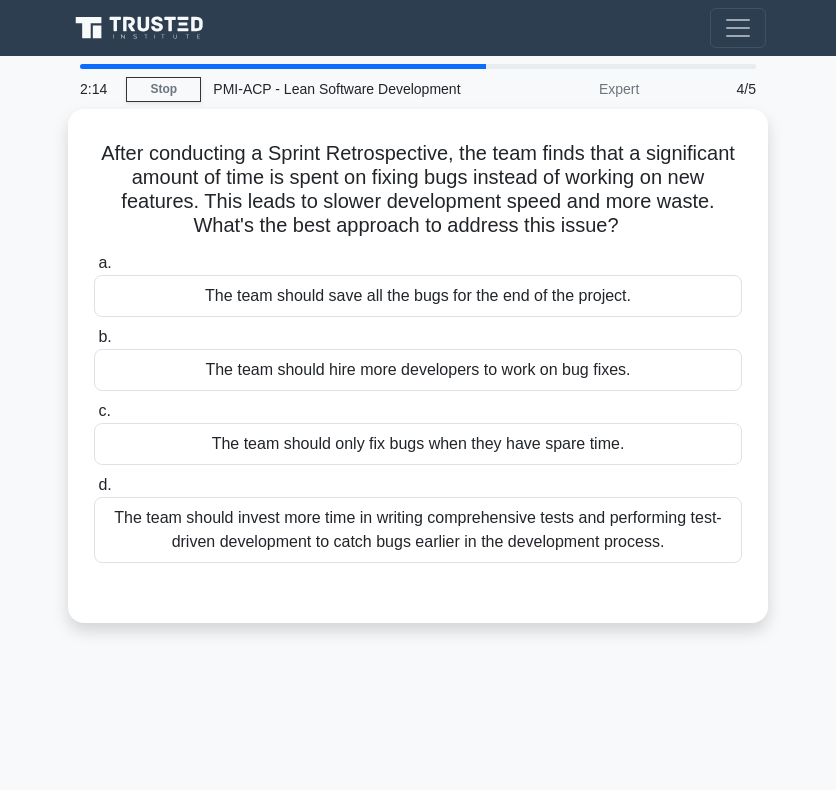scroll, scrollTop: 0, scrollLeft: 0, axis: both 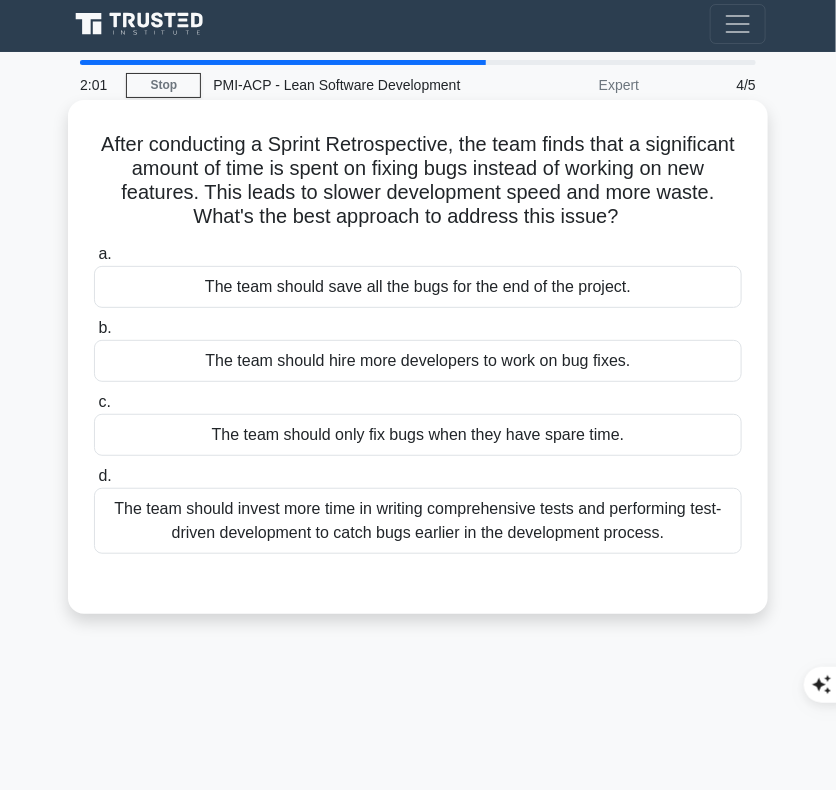click on "The team should invest more time in writing comprehensive tests and performing test-driven development to catch bugs earlier in the development process." at bounding box center [418, 521] 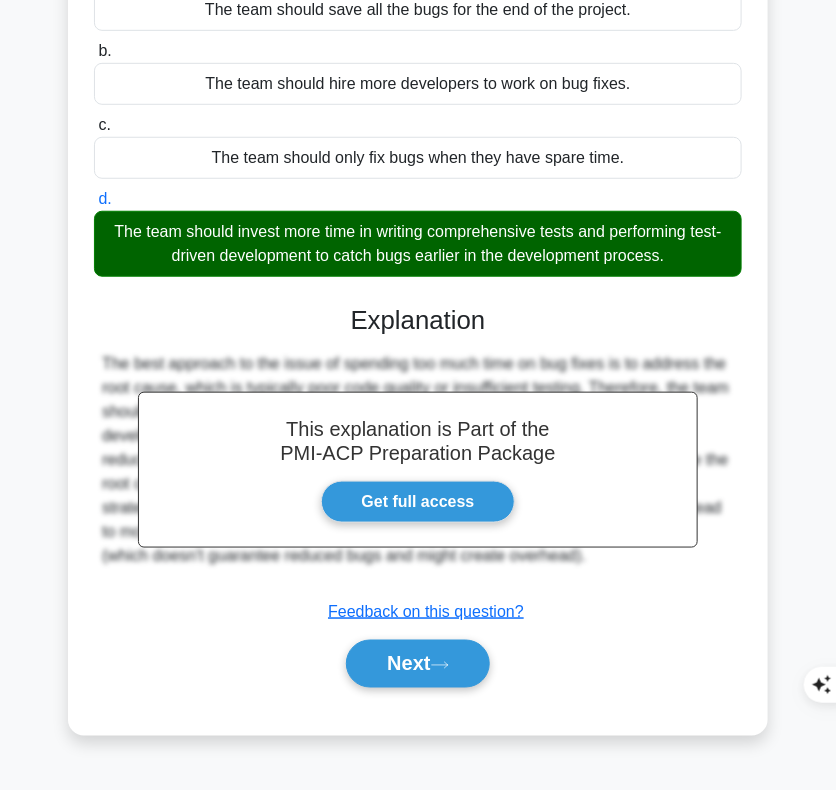 scroll, scrollTop: 280, scrollLeft: 0, axis: vertical 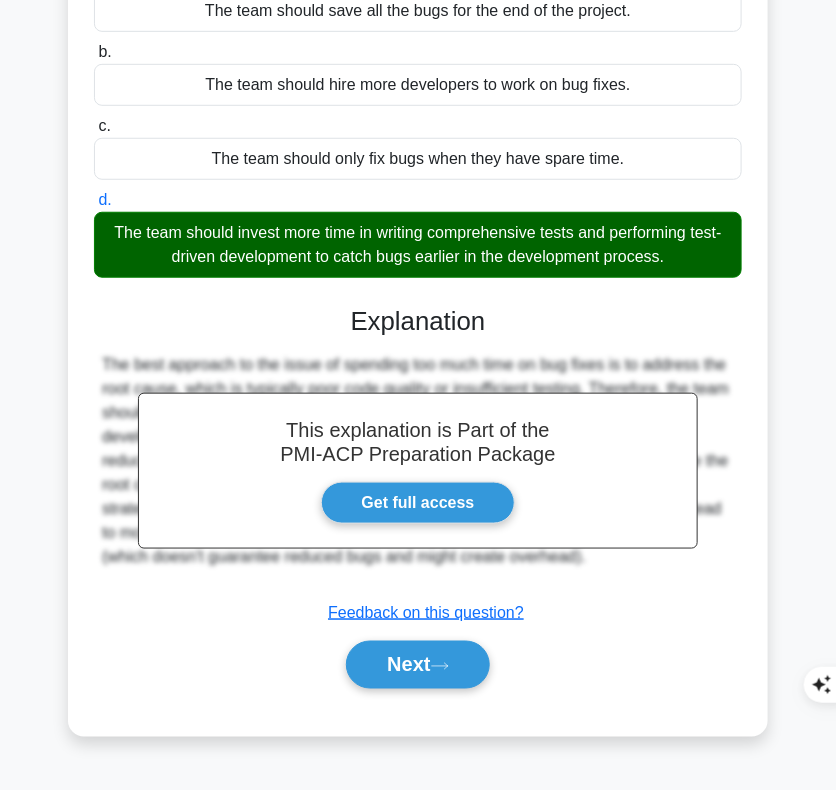 drag, startPoint x: 353, startPoint y: 319, endPoint x: 601, endPoint y: 565, distance: 349.3136 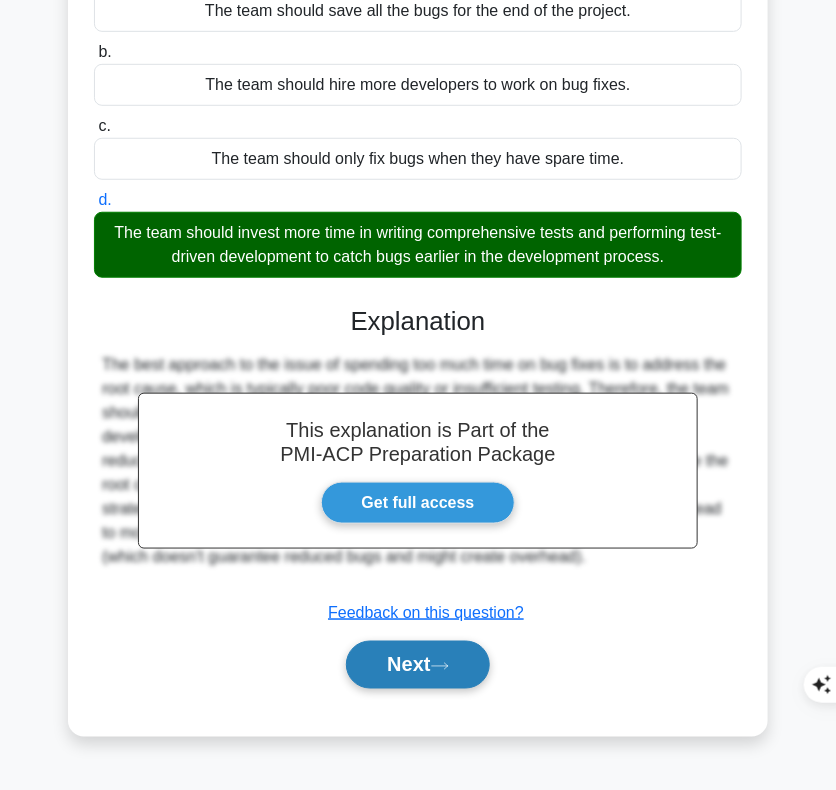 click on "Next" at bounding box center (417, 665) 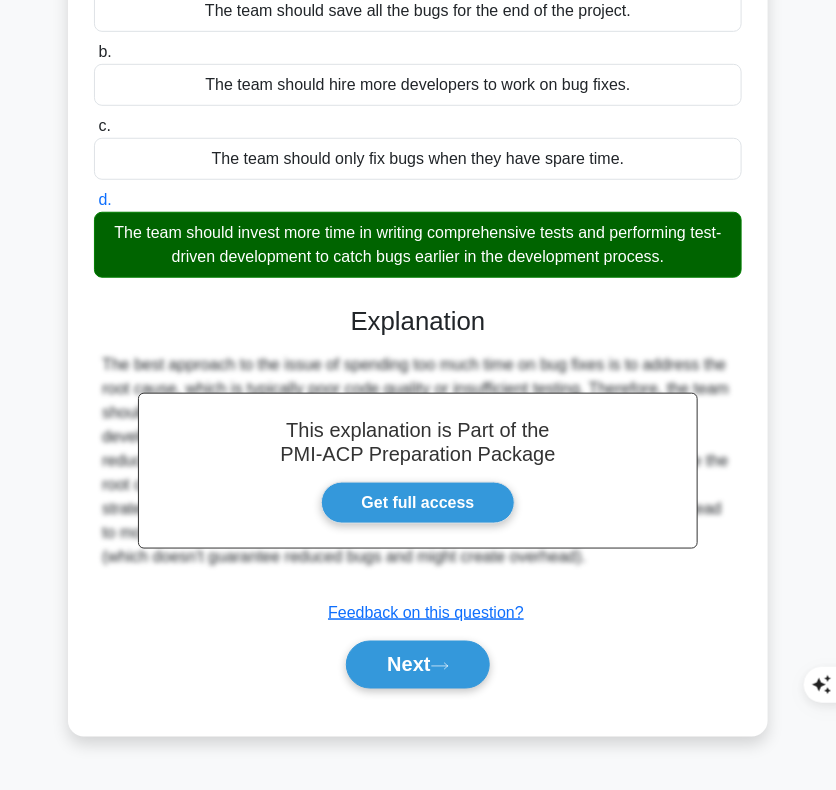 scroll, scrollTop: 0, scrollLeft: 0, axis: both 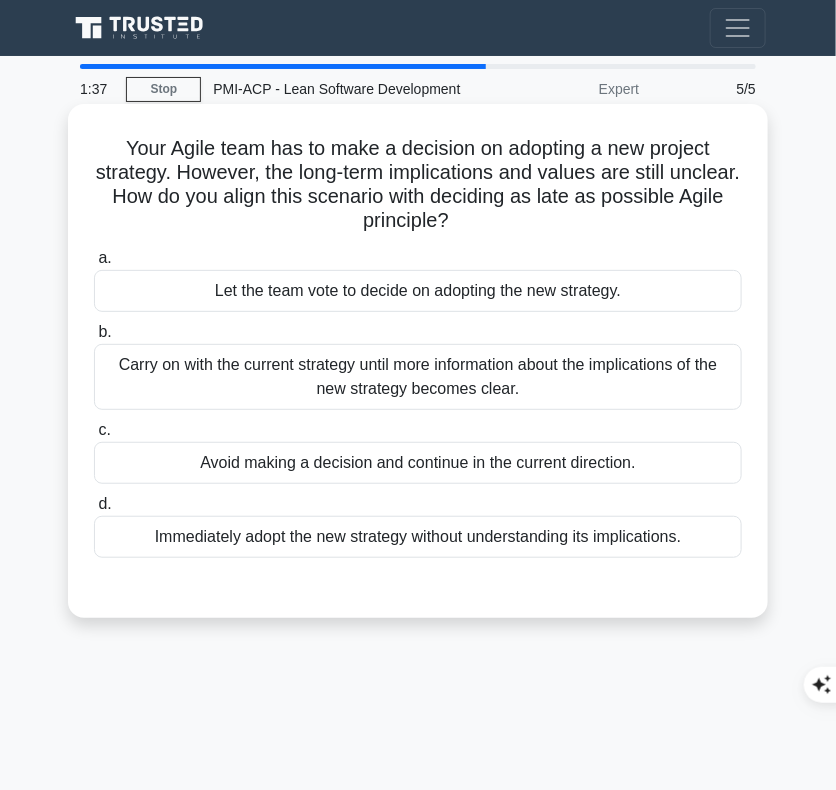 drag, startPoint x: 112, startPoint y: 138, endPoint x: 513, endPoint y: 217, distance: 408.70773 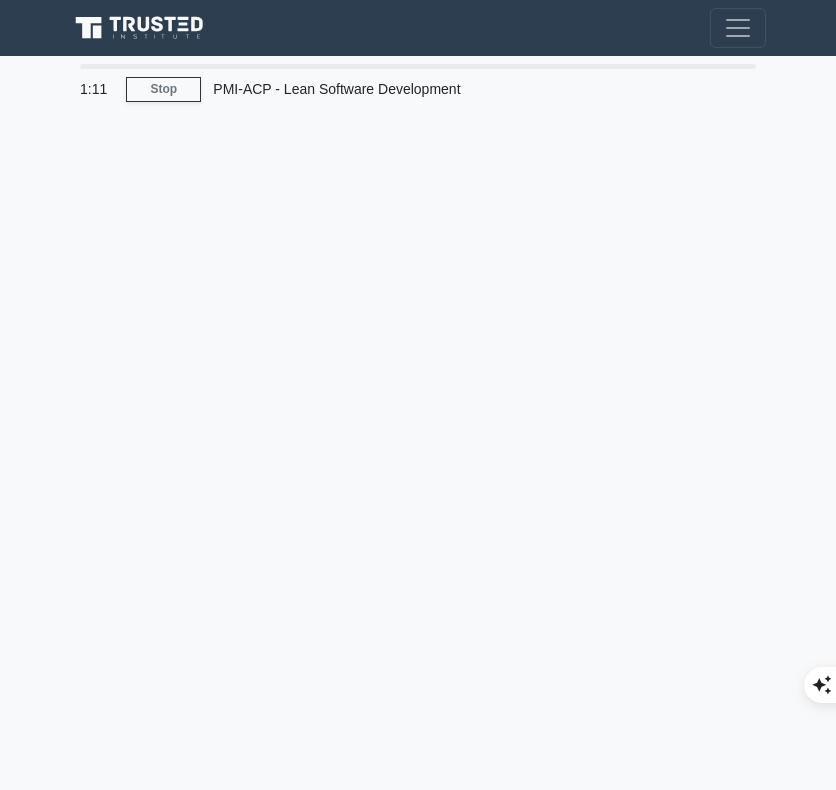 scroll, scrollTop: 0, scrollLeft: 0, axis: both 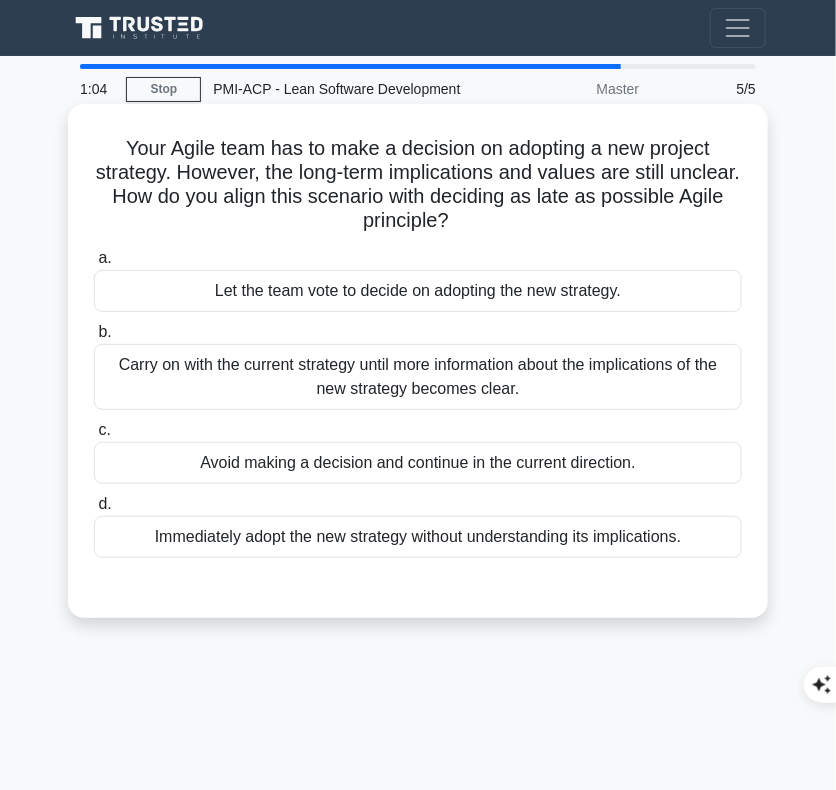 drag, startPoint x: 117, startPoint y: 142, endPoint x: 476, endPoint y: 229, distance: 369.3914 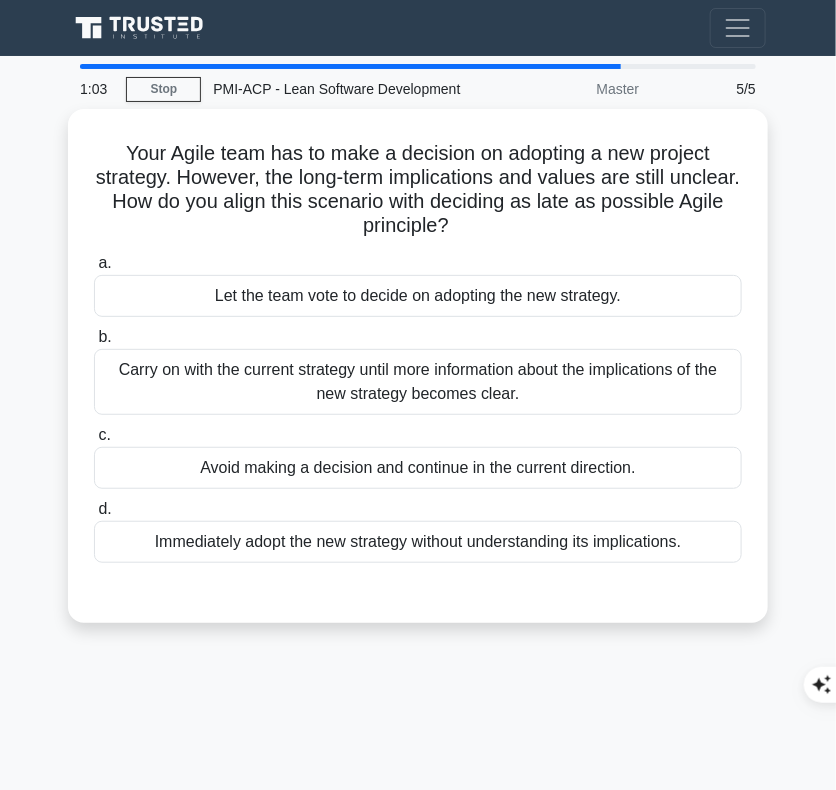 copy on "Your Agile team has to make a decision on adopting a new project strategy. However, the long-term implications and values are still unclear. How do you align this scenario with deciding as late as possible Agile principle?" 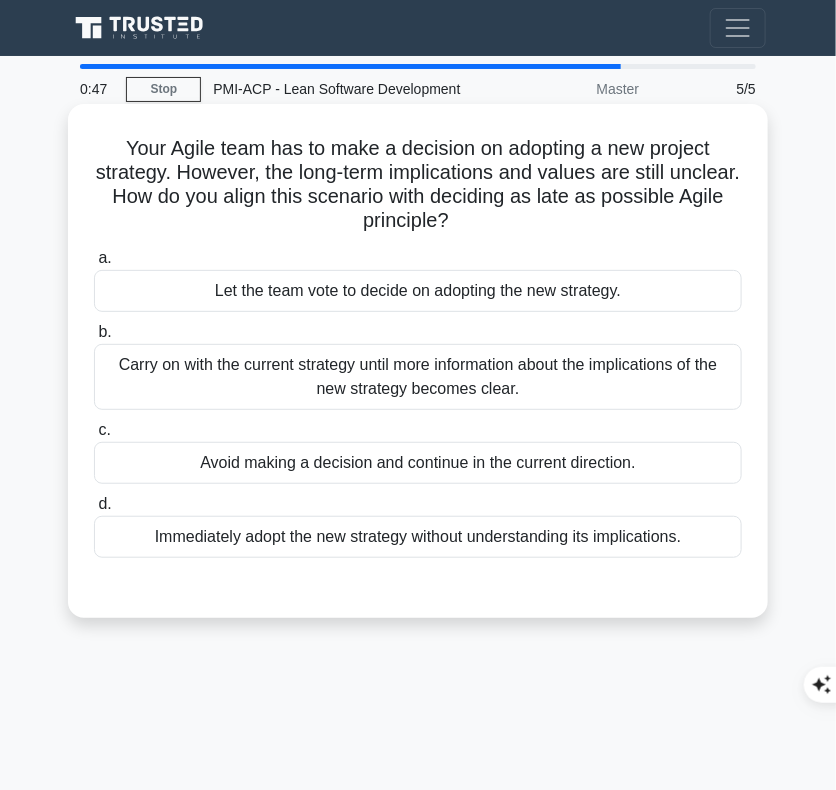 click on "Carry on with the current strategy until more information about the implications of the new strategy becomes clear." at bounding box center (418, 377) 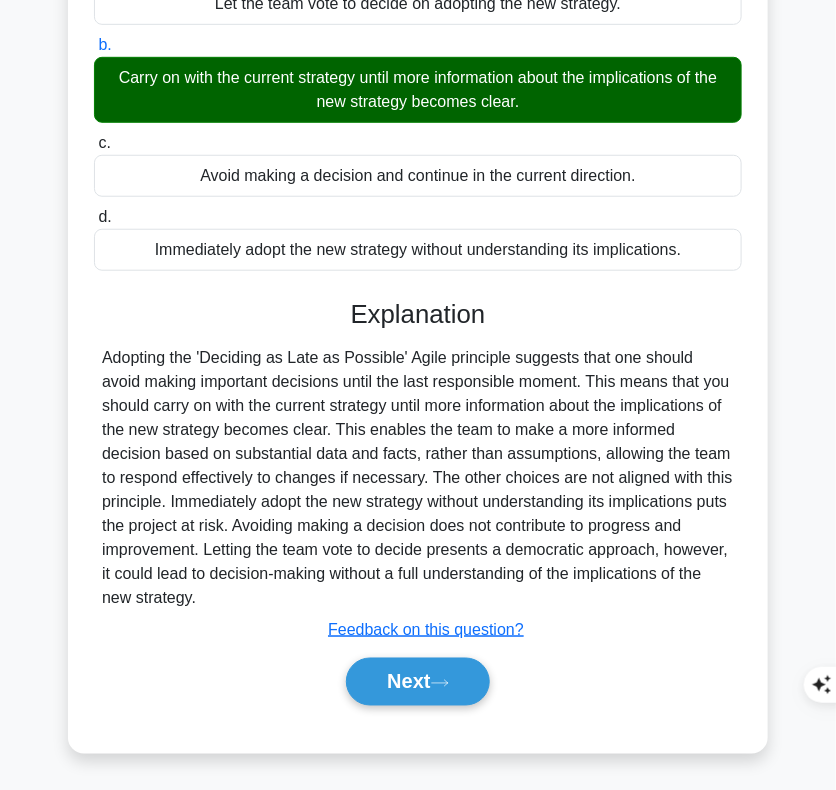 scroll, scrollTop: 286, scrollLeft: 0, axis: vertical 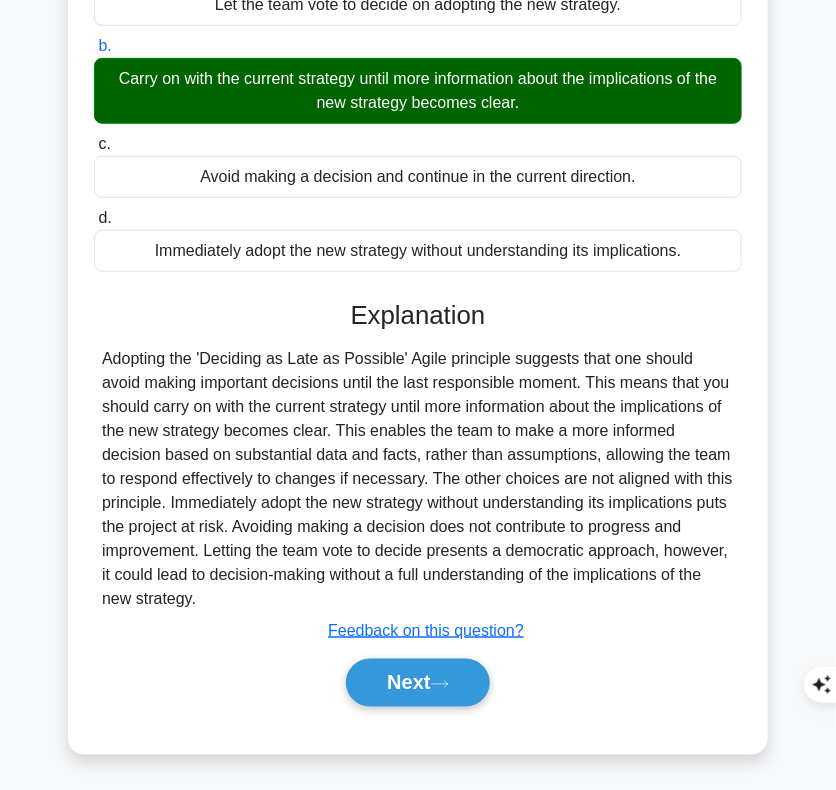 drag, startPoint x: 350, startPoint y: 310, endPoint x: 258, endPoint y: 601, distance: 305.19666 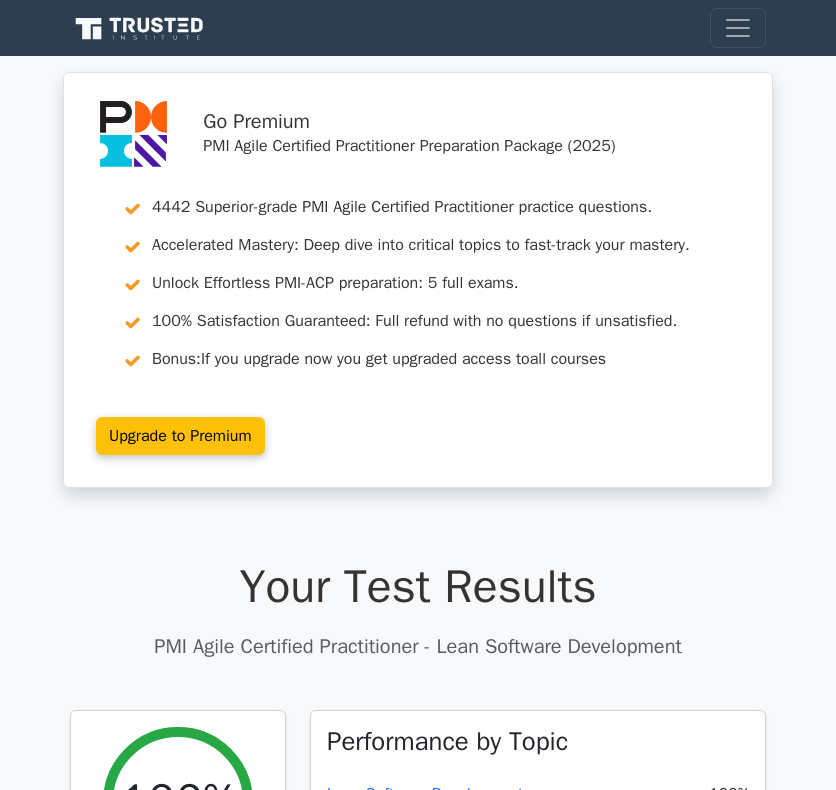 scroll, scrollTop: 0, scrollLeft: 0, axis: both 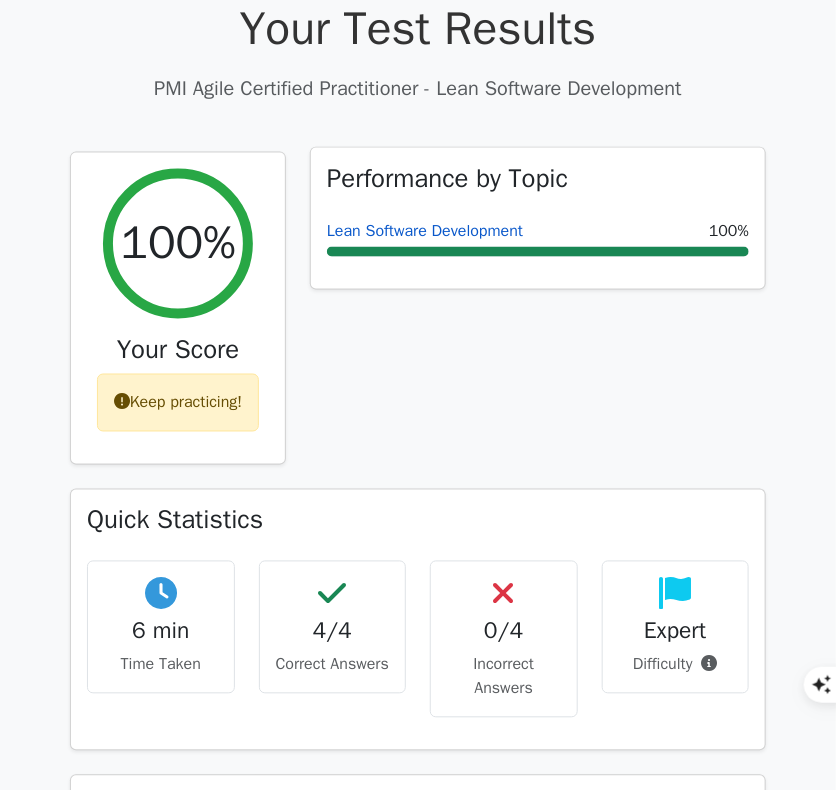 click on "Lean Software Development" at bounding box center [425, 231] 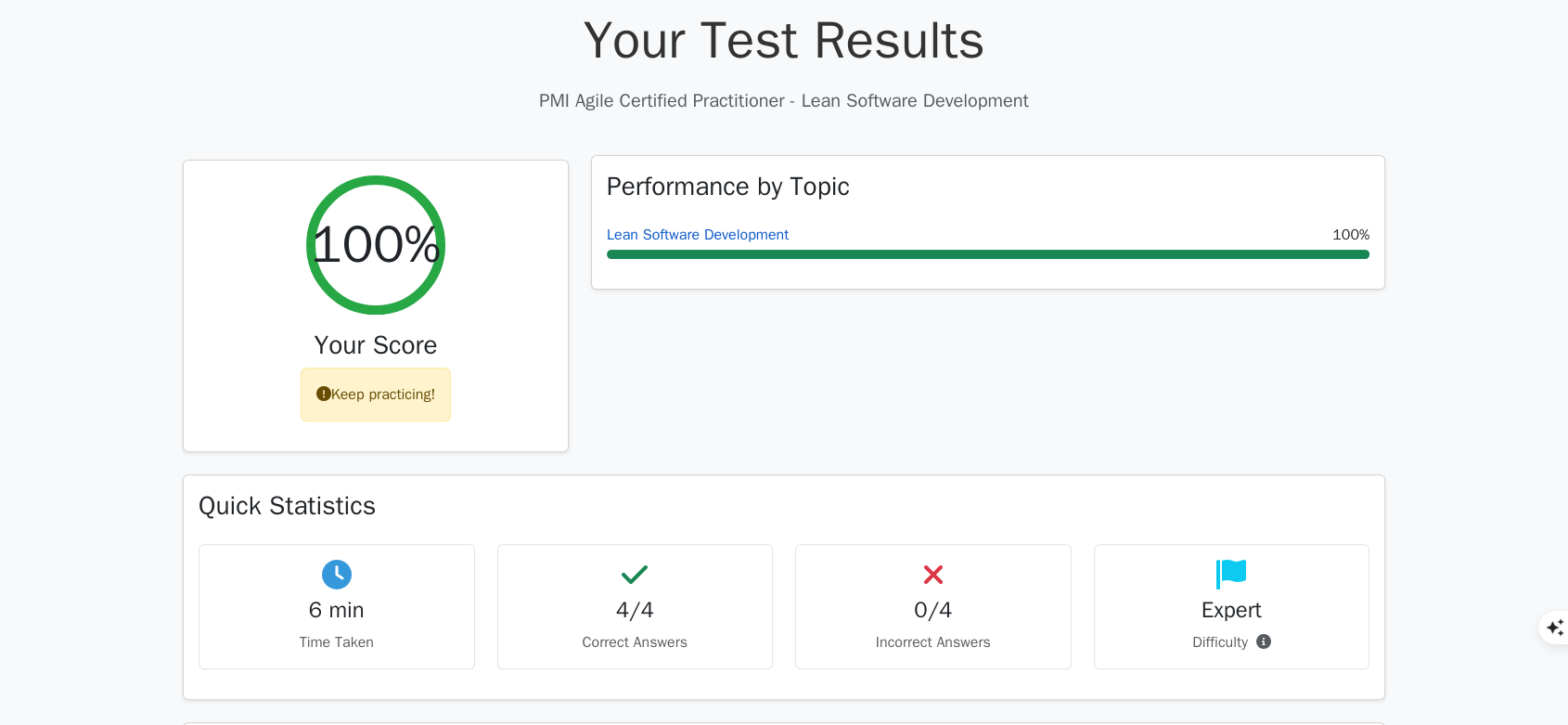 click on "Lean Software Development" at bounding box center (698, 235) 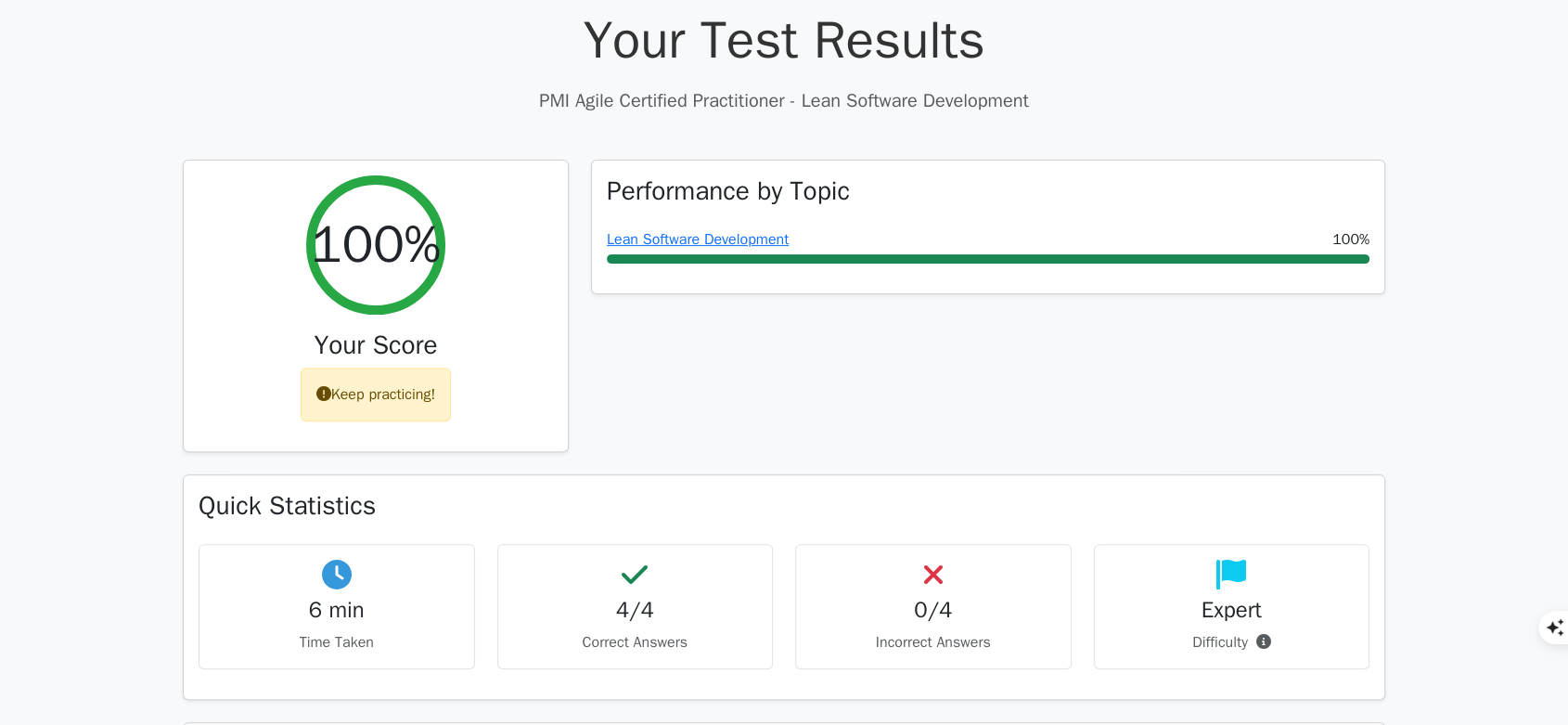 click on "Performance by Topic
Lean Software Development
100%" at bounding box center [988, 317] 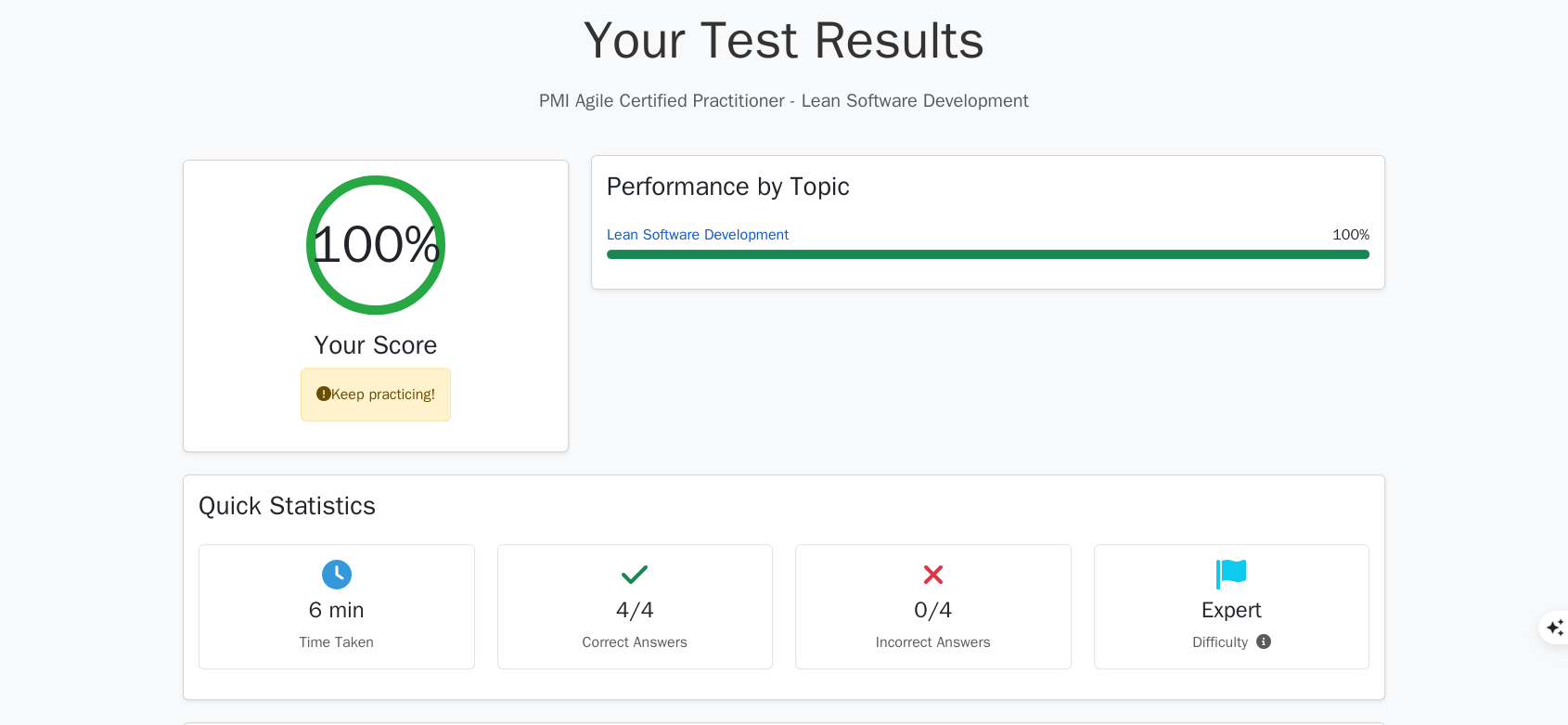click on "Lean Software Development" at bounding box center [698, 235] 